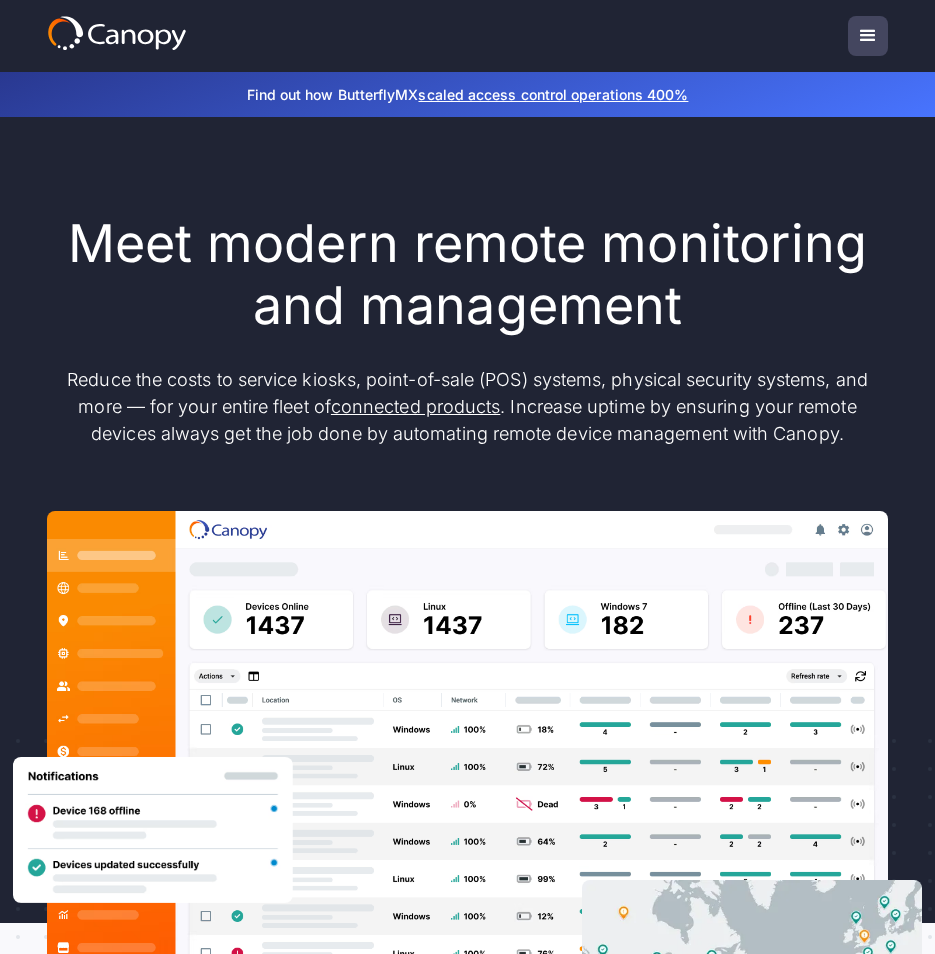 scroll, scrollTop: 0, scrollLeft: 0, axis: both 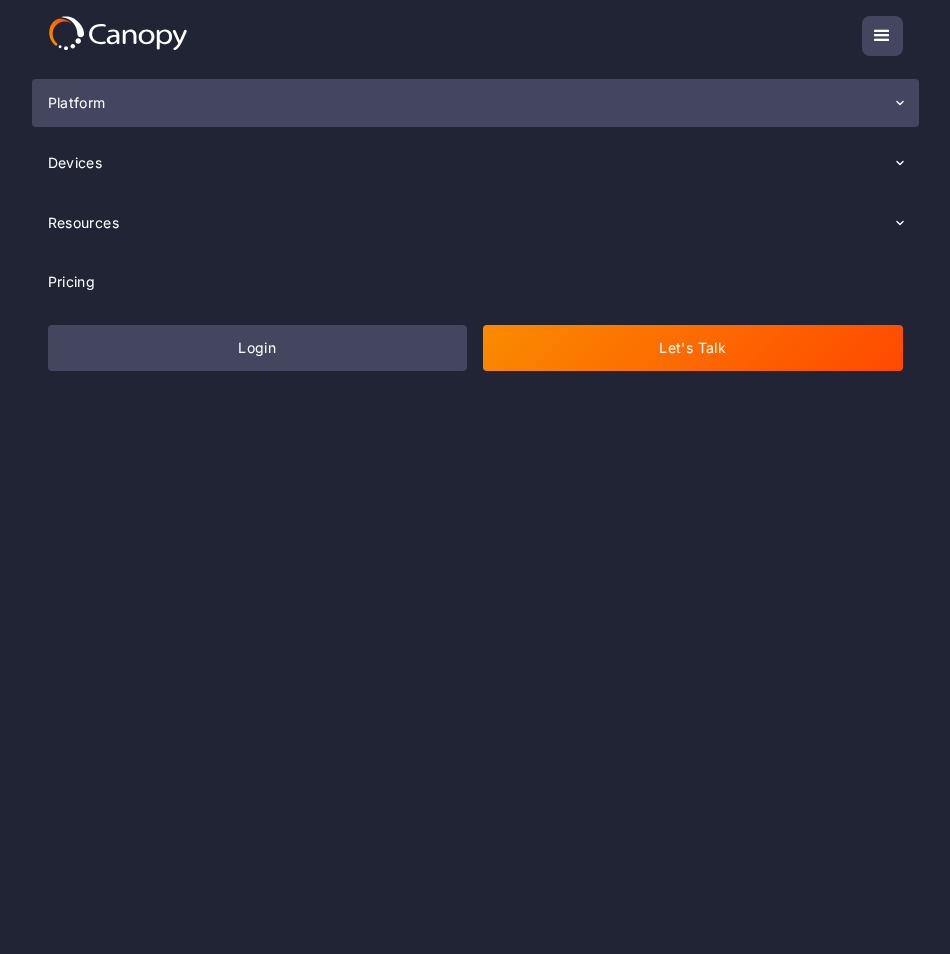 click on "Platform" at bounding box center [475, 103] 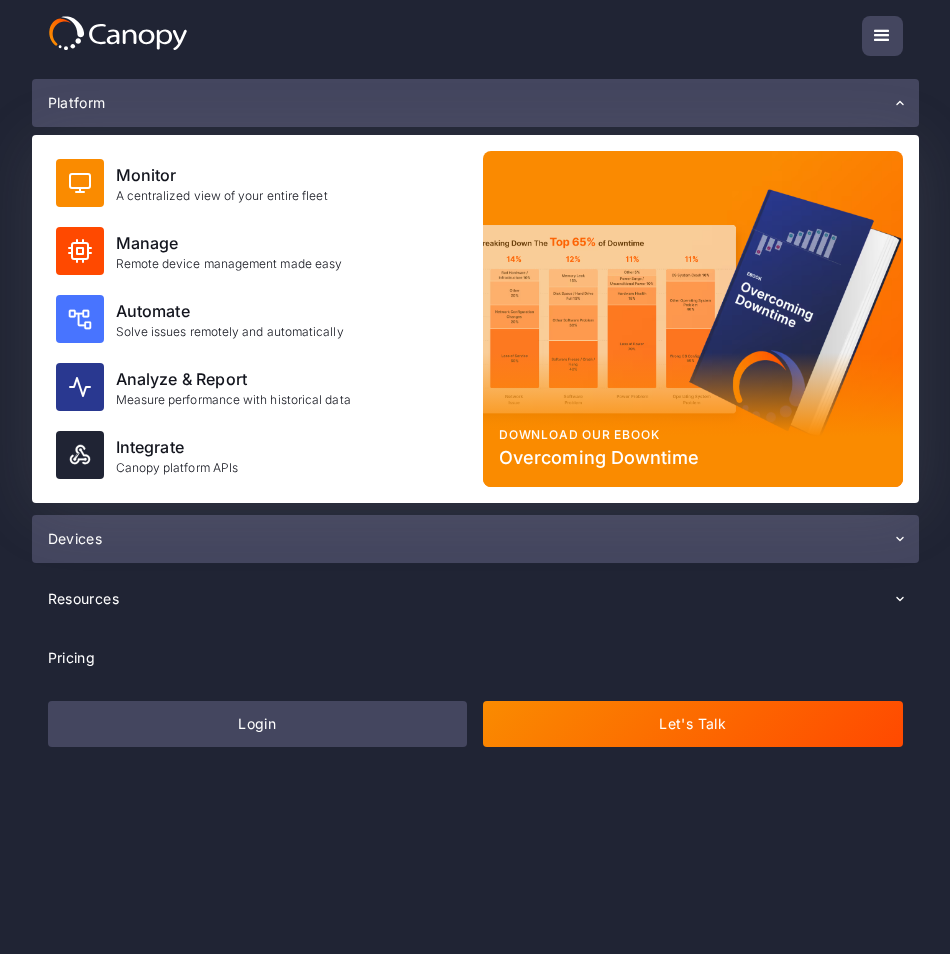 click on "Devices" at bounding box center [475, 539] 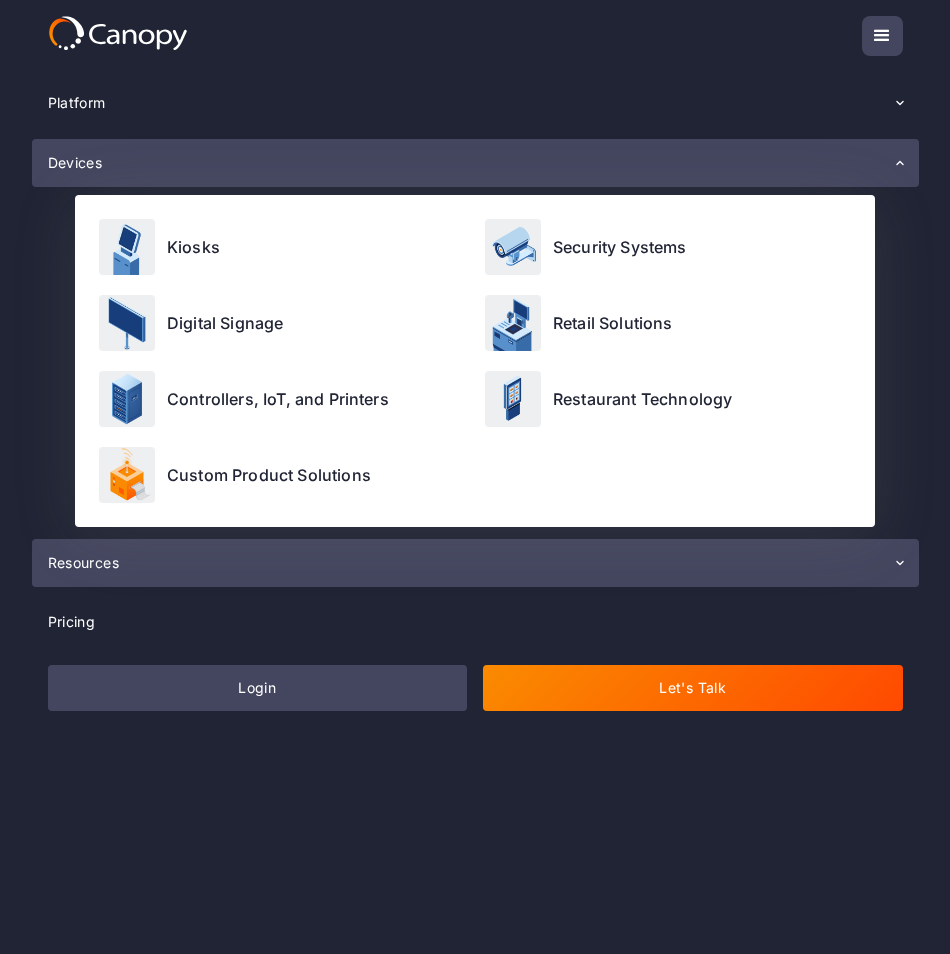 click on "Resources" at bounding box center (475, 563) 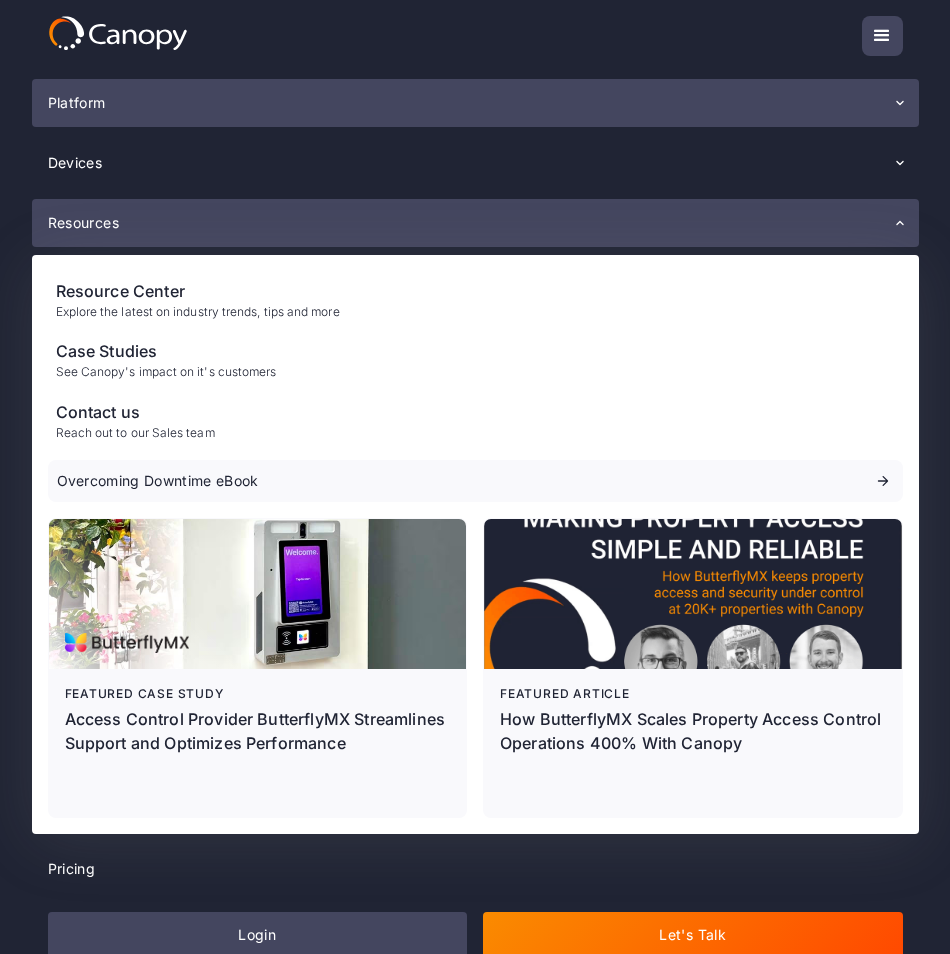 click on "Platform" at bounding box center [475, 103] 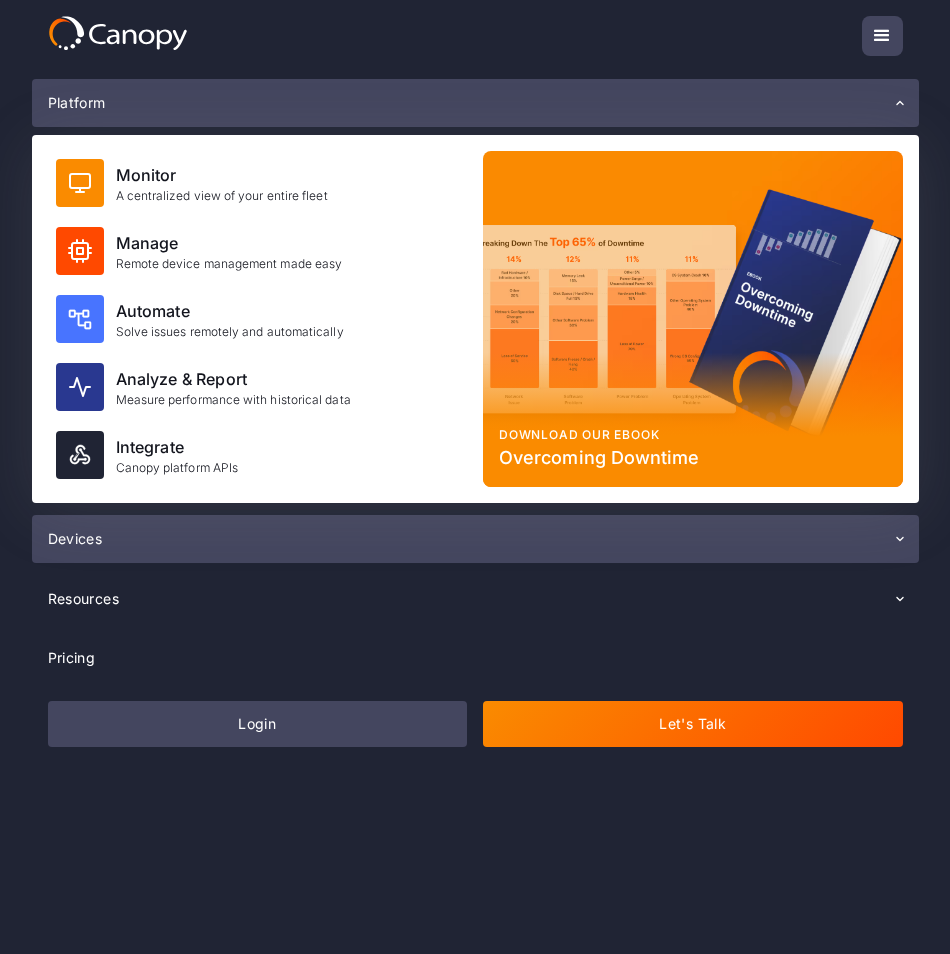 click on "Devices" at bounding box center [475, 539] 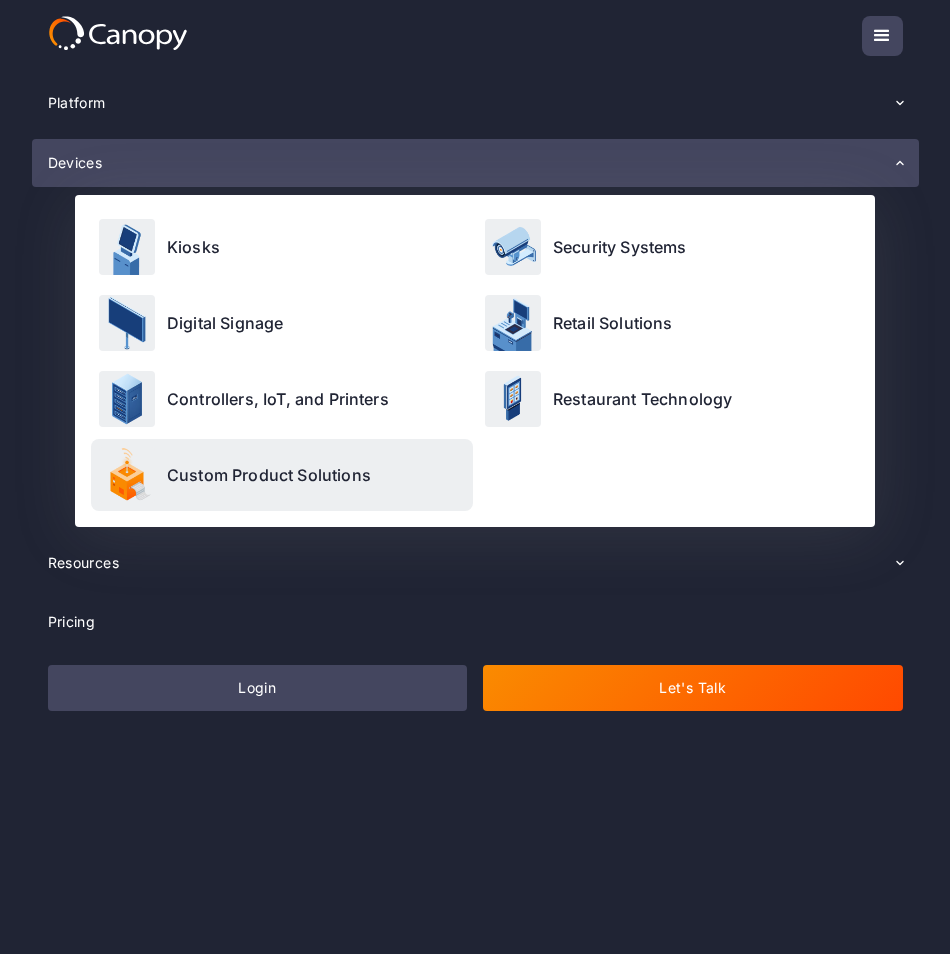 click on "Custom Product Solutions" at bounding box center (269, 475) 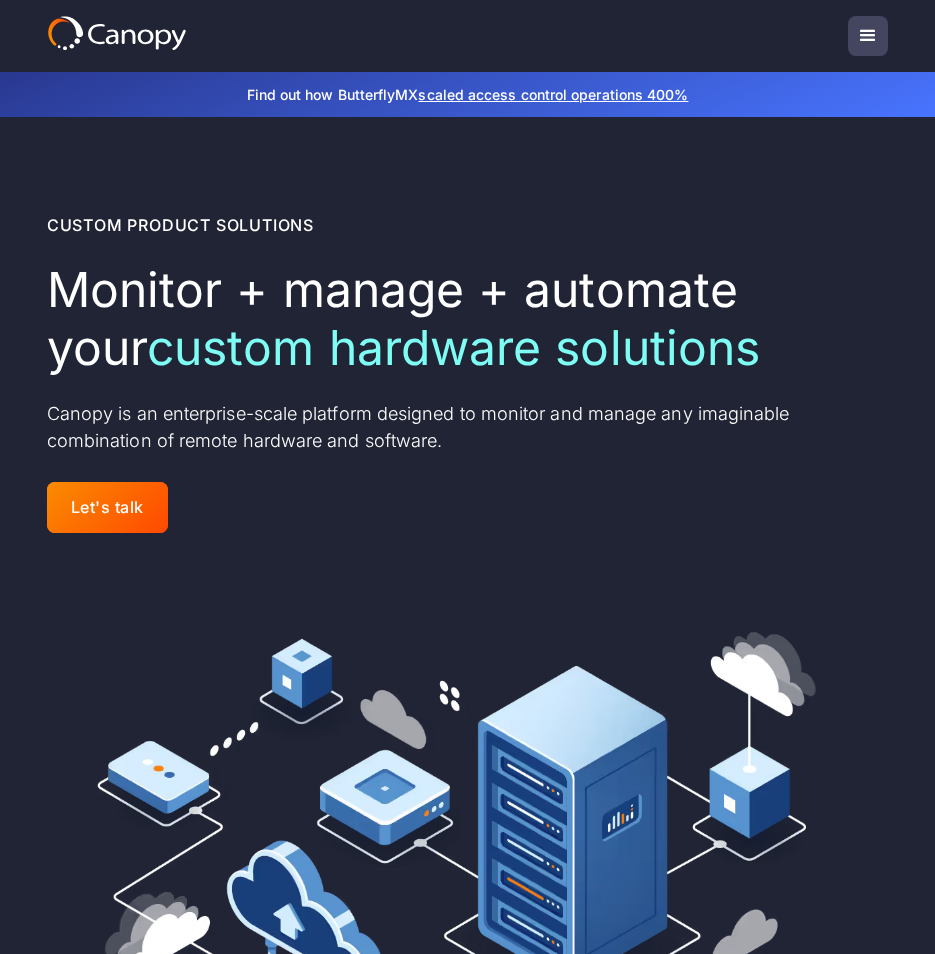 scroll, scrollTop: 0, scrollLeft: 0, axis: both 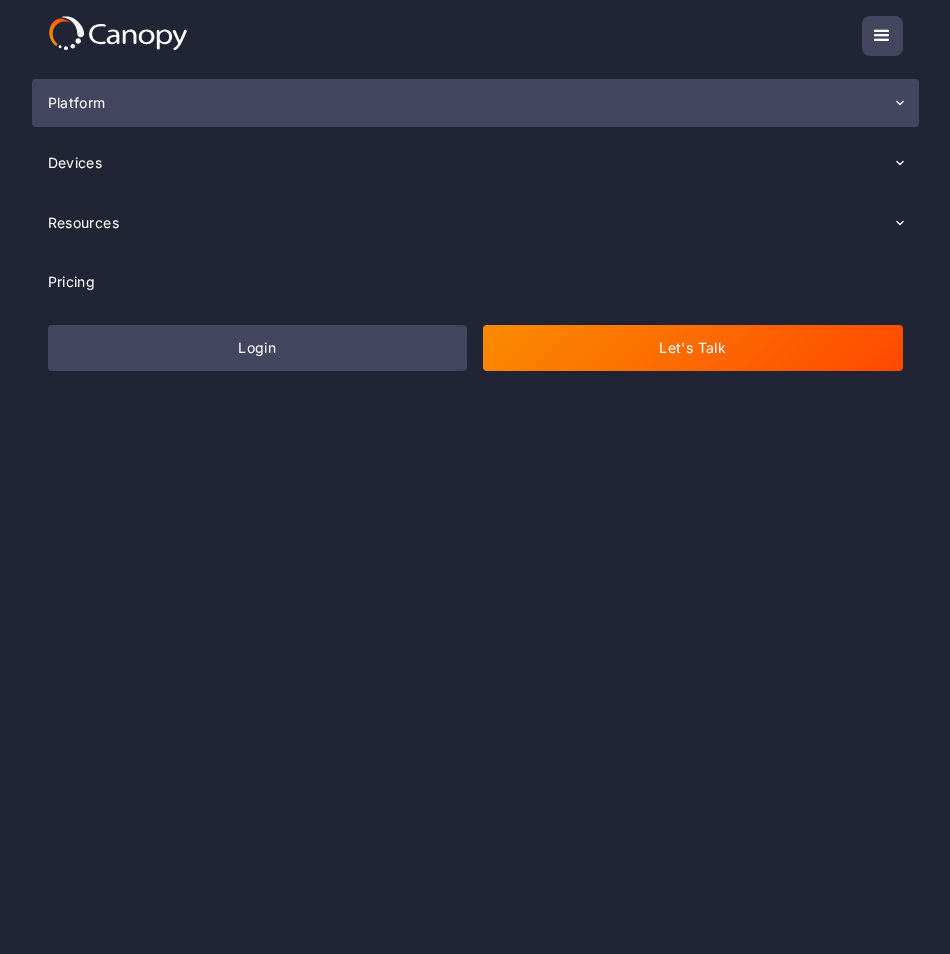 click on "Platform" at bounding box center (475, 103) 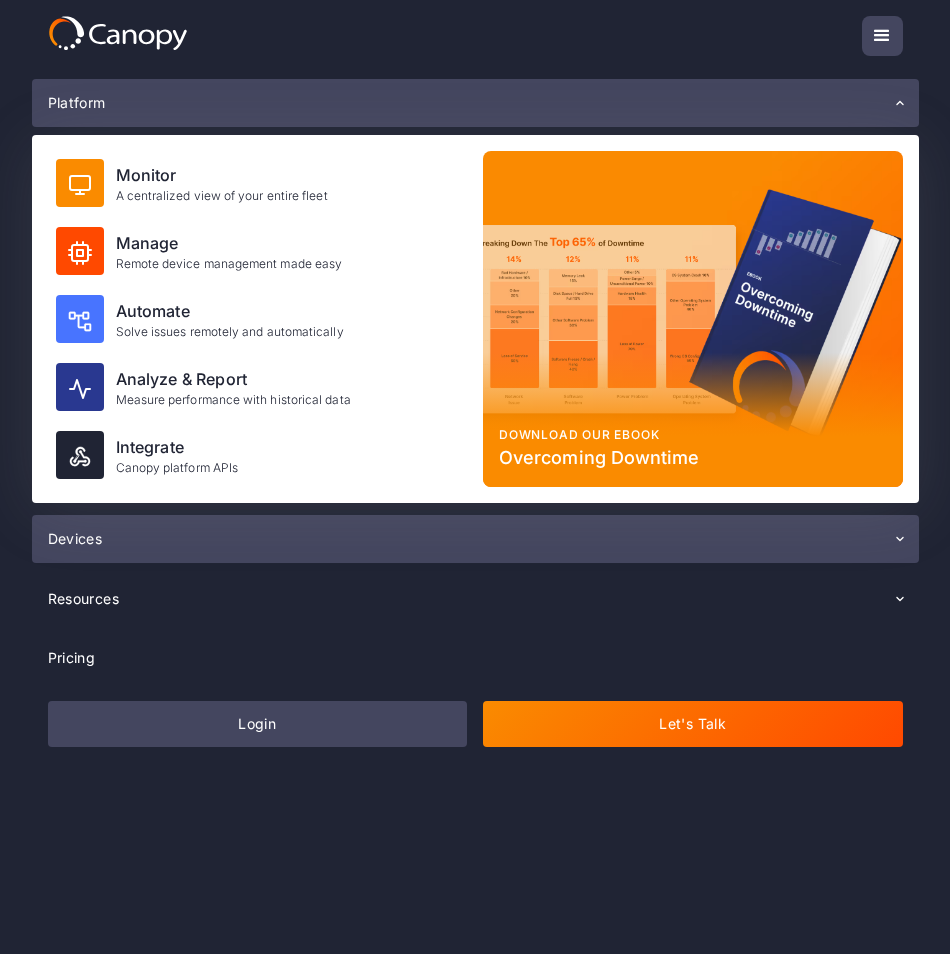 click on "Devices" at bounding box center [475, 539] 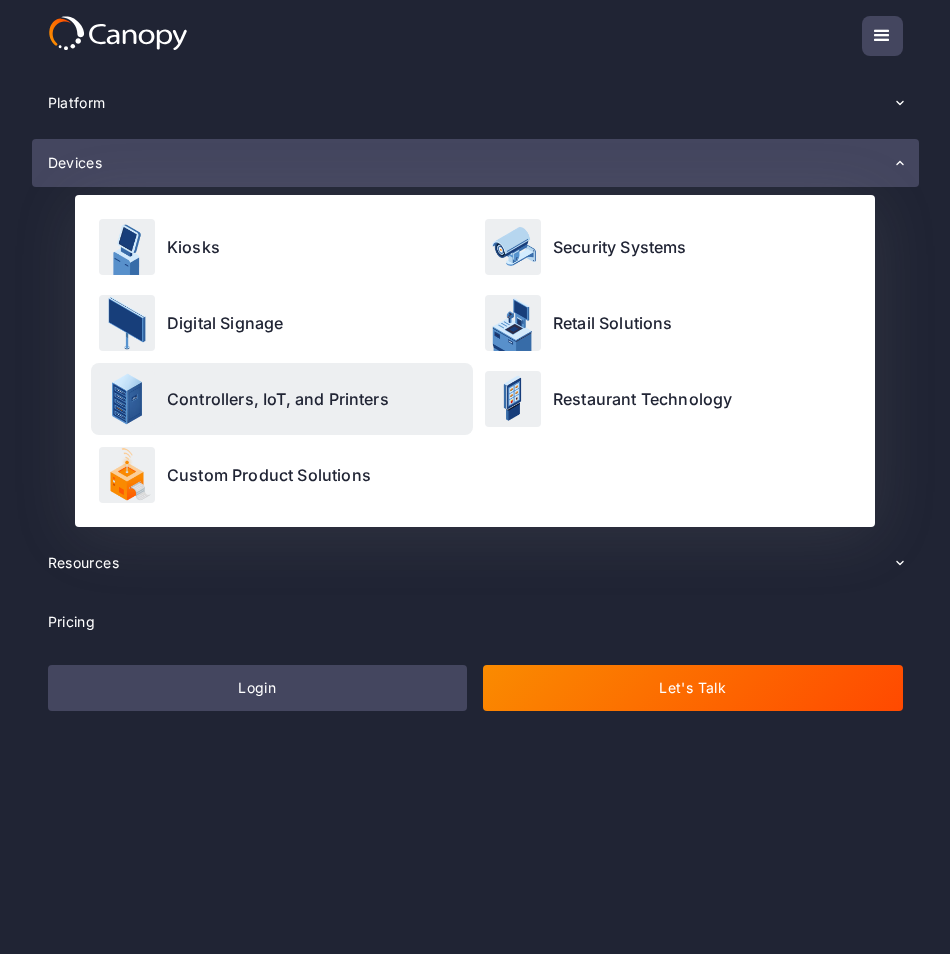 click on "Controllers, IoT, and Printers" at bounding box center (278, 399) 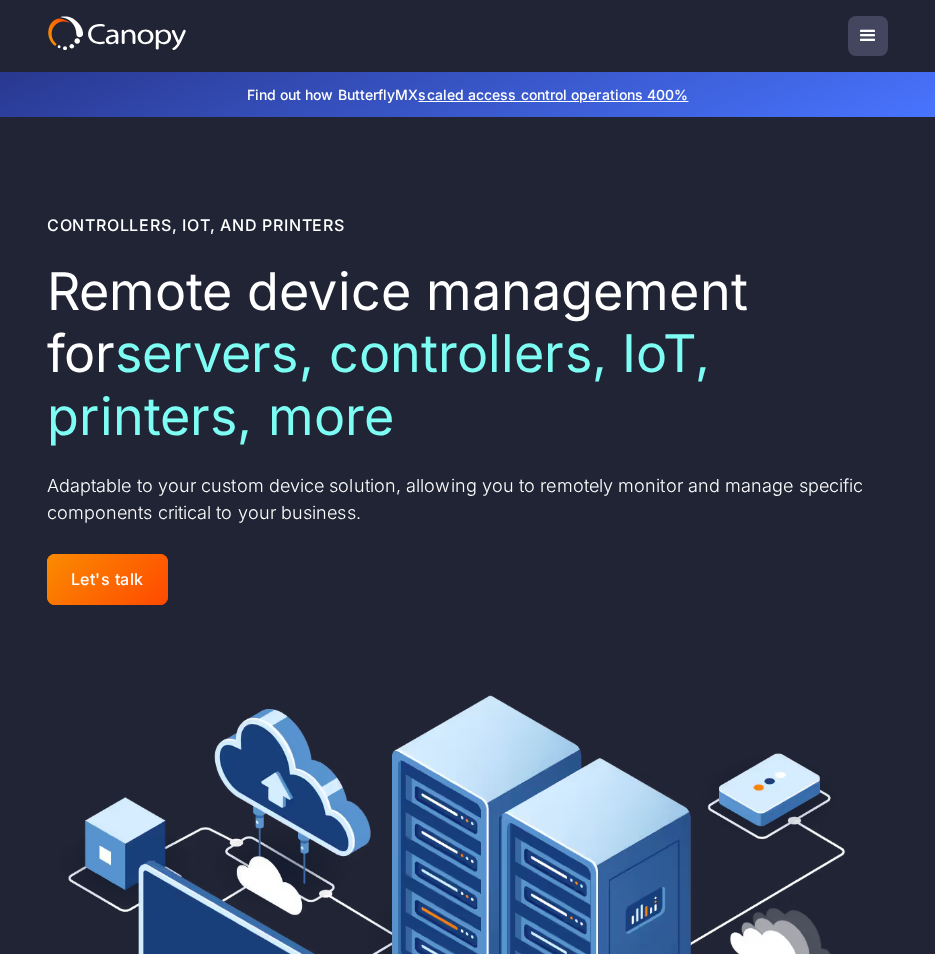 scroll, scrollTop: 0, scrollLeft: 0, axis: both 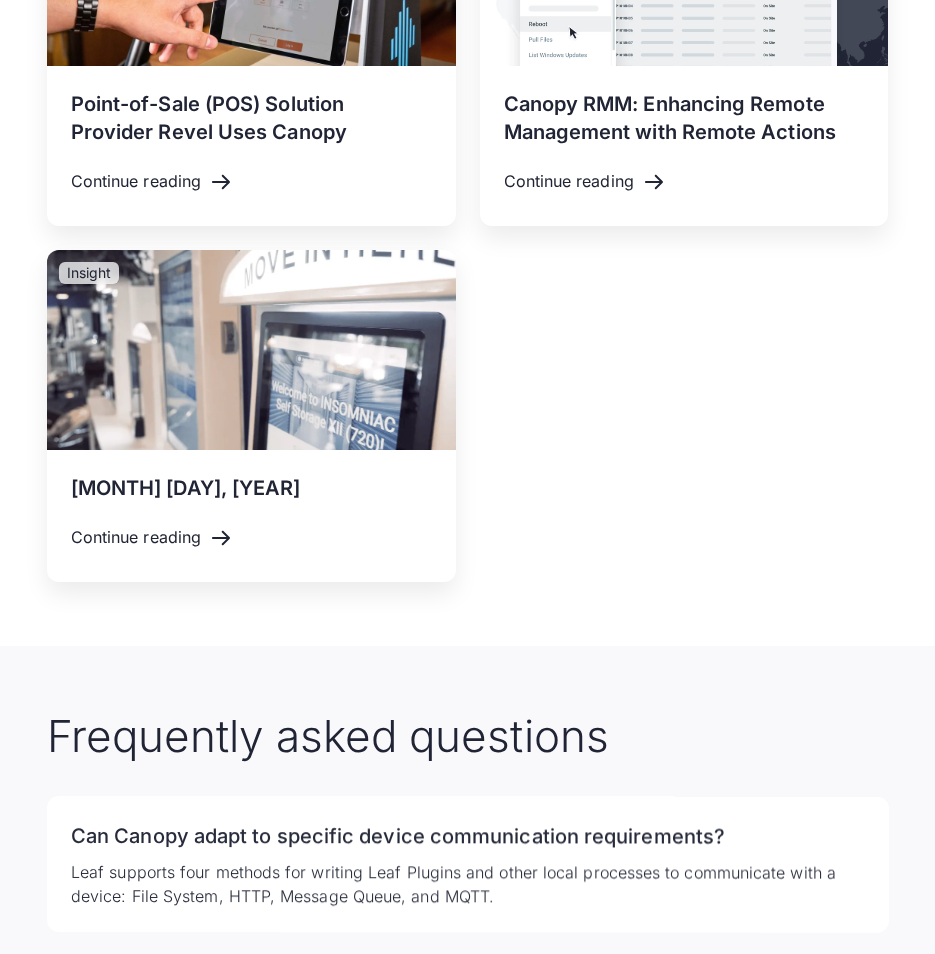 click on "Case Study August 9, 2023 Point-of-Sale (POS) Solution Provider Revel Uses Canopy Revel Systems partnered with Canopy to manage their complex POS infrastructure across 20,000 restaurants. Continue reading
Insight January 19, 2024 Canopy RMM: Enhancing Remote Management with Remote Actions Learn how Canopy's flexible remote actions and remote desktop capabilities enable teams to reduce downtime when supporting IoT devices and smart hardware systems. Continue reading
Insight October 1, 2024 4 Insights for Automating Remote Device Management for Self-Storage With OpenTech + Canopy Automation offers self-storage facility operators a way to proactively manage kiosks and cameras. Here's how OpenTech Alliance uses Canopy remote device management. Continue reading" at bounding box center [468, 224] 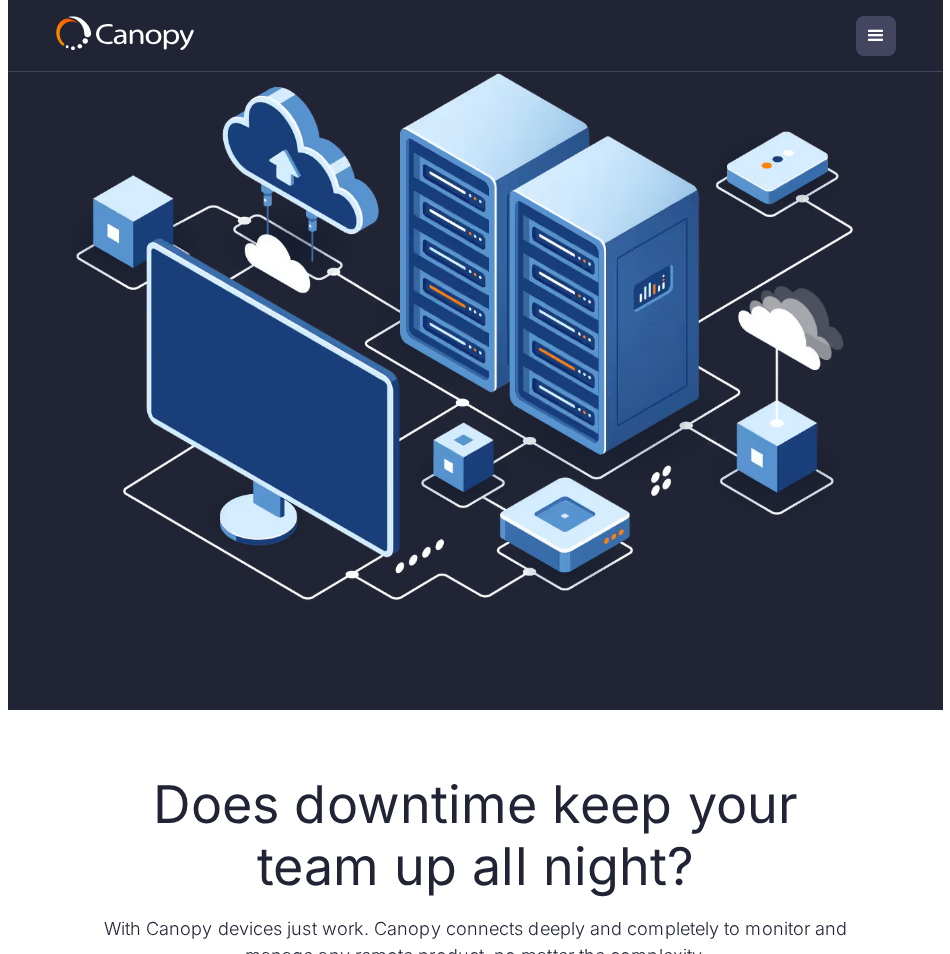 scroll, scrollTop: 0, scrollLeft: 0, axis: both 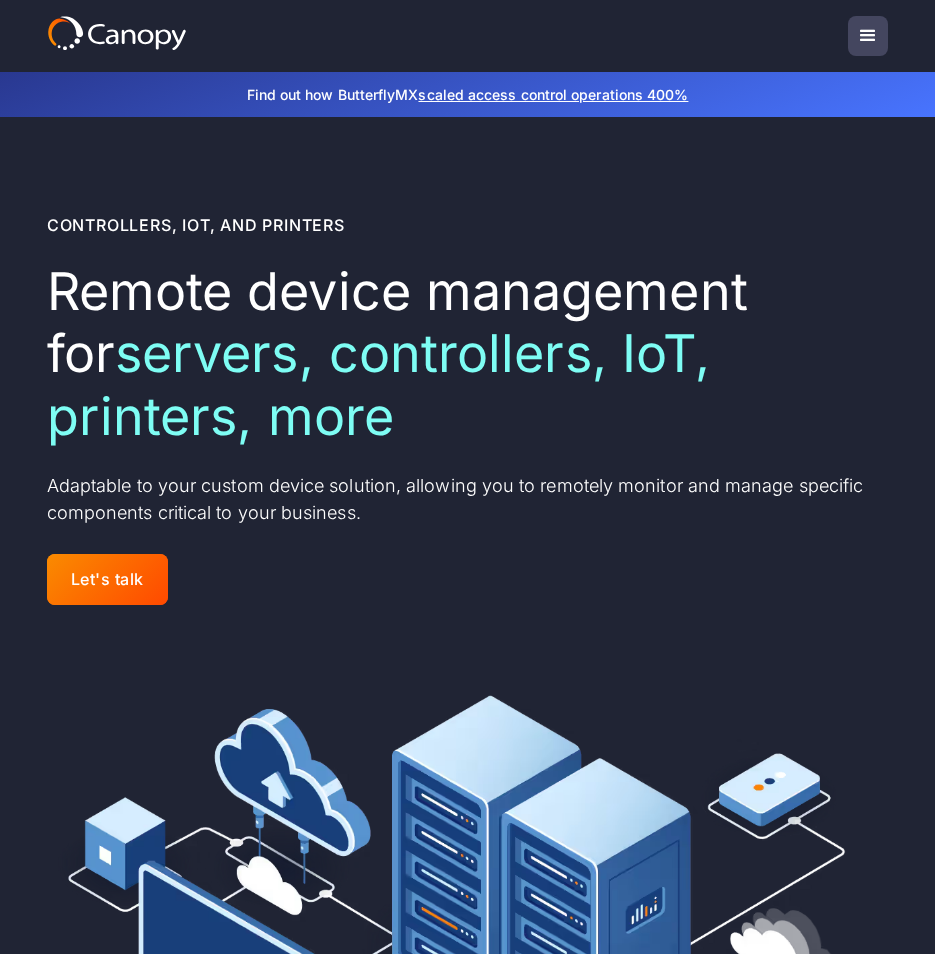 click at bounding box center [868, 36] 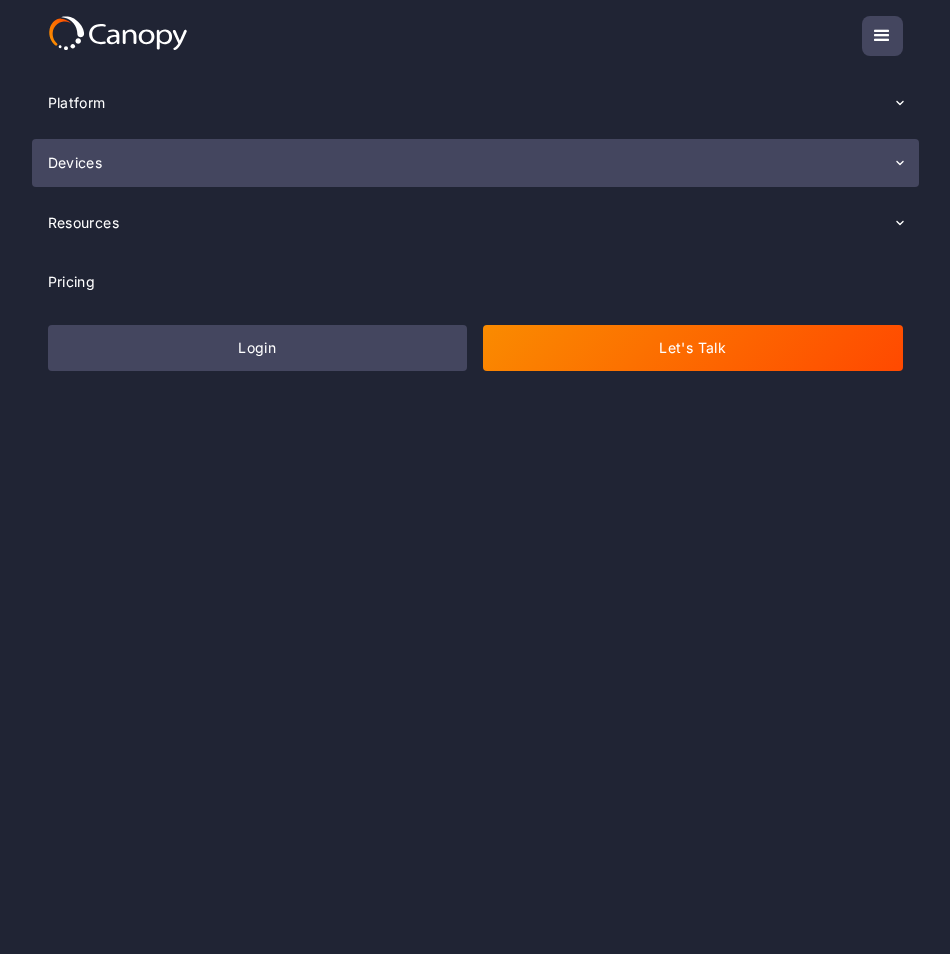 click on "Devices" at bounding box center (475, 163) 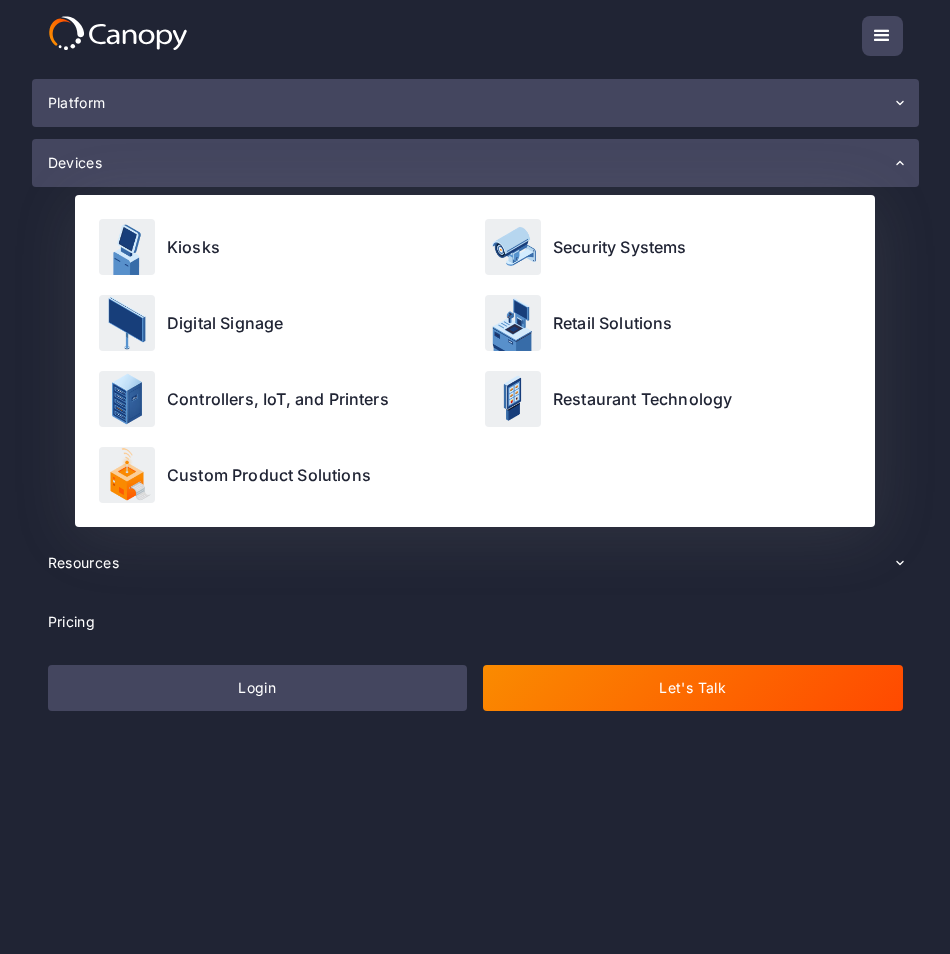 click on "Platform" at bounding box center [475, 103] 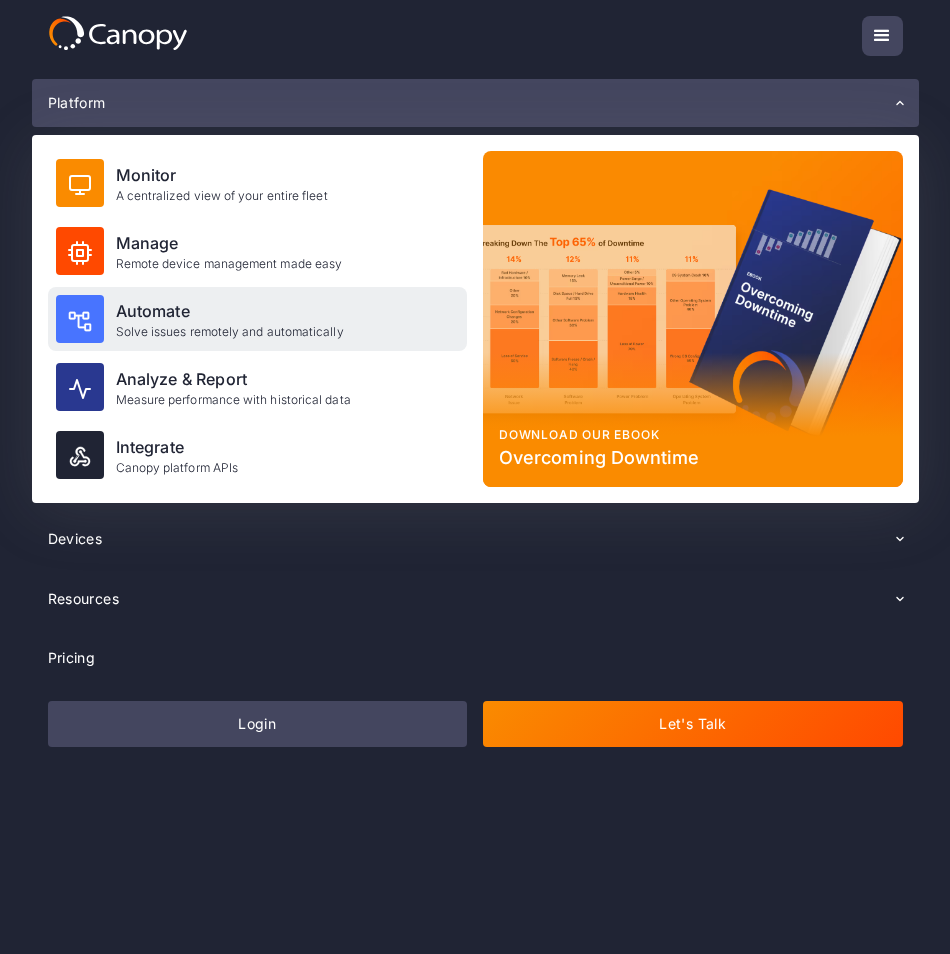 click on "Automate Solve issues remotely and automatically" at bounding box center (230, 319) 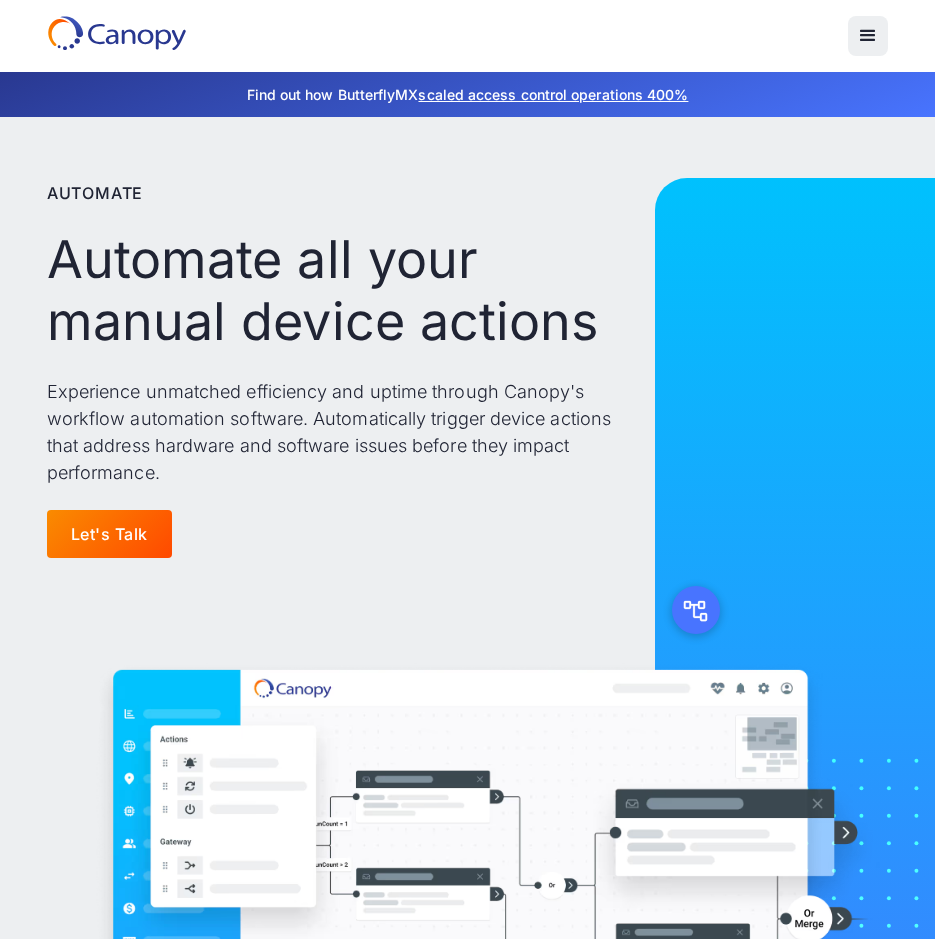 scroll, scrollTop: 0, scrollLeft: 0, axis: both 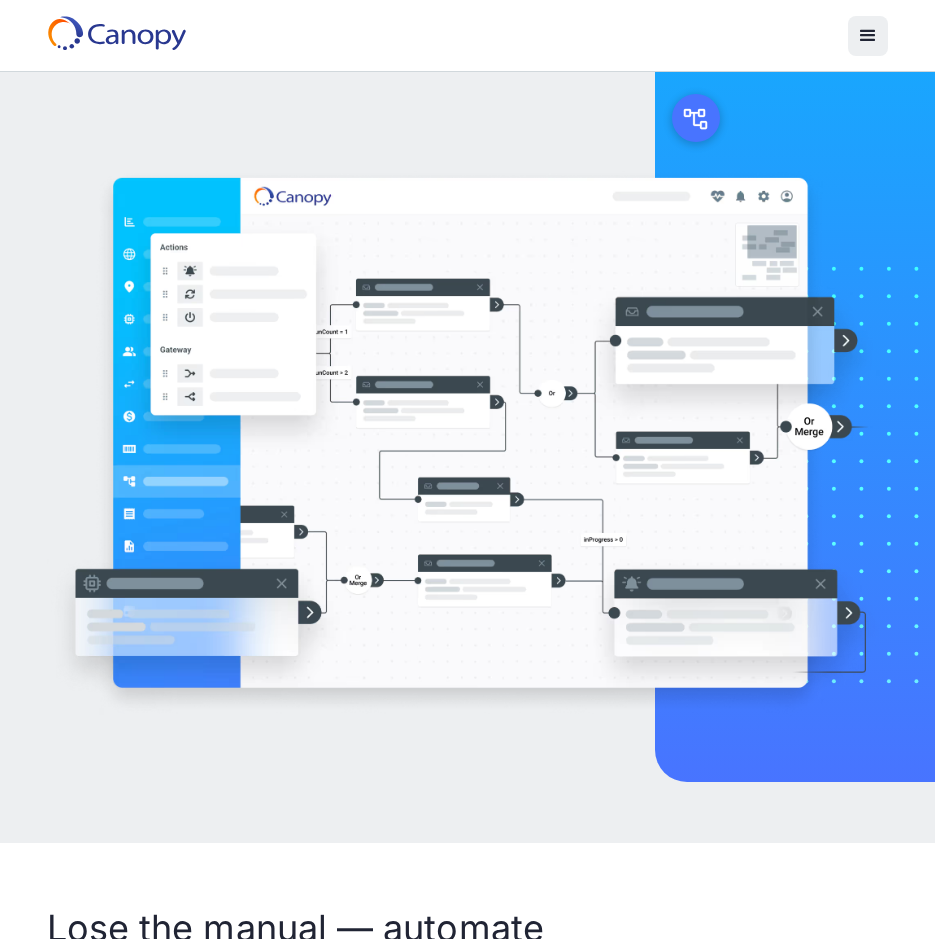 click at bounding box center (868, 36) 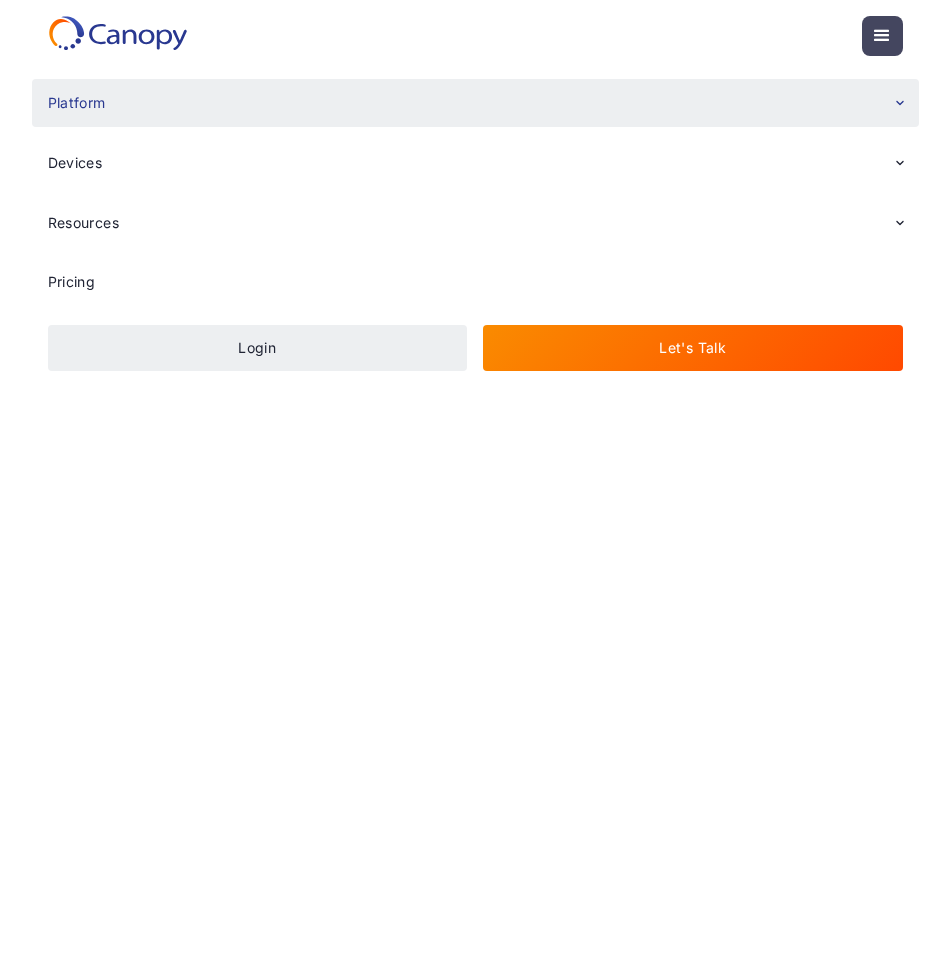 click on "Platform" at bounding box center (475, 103) 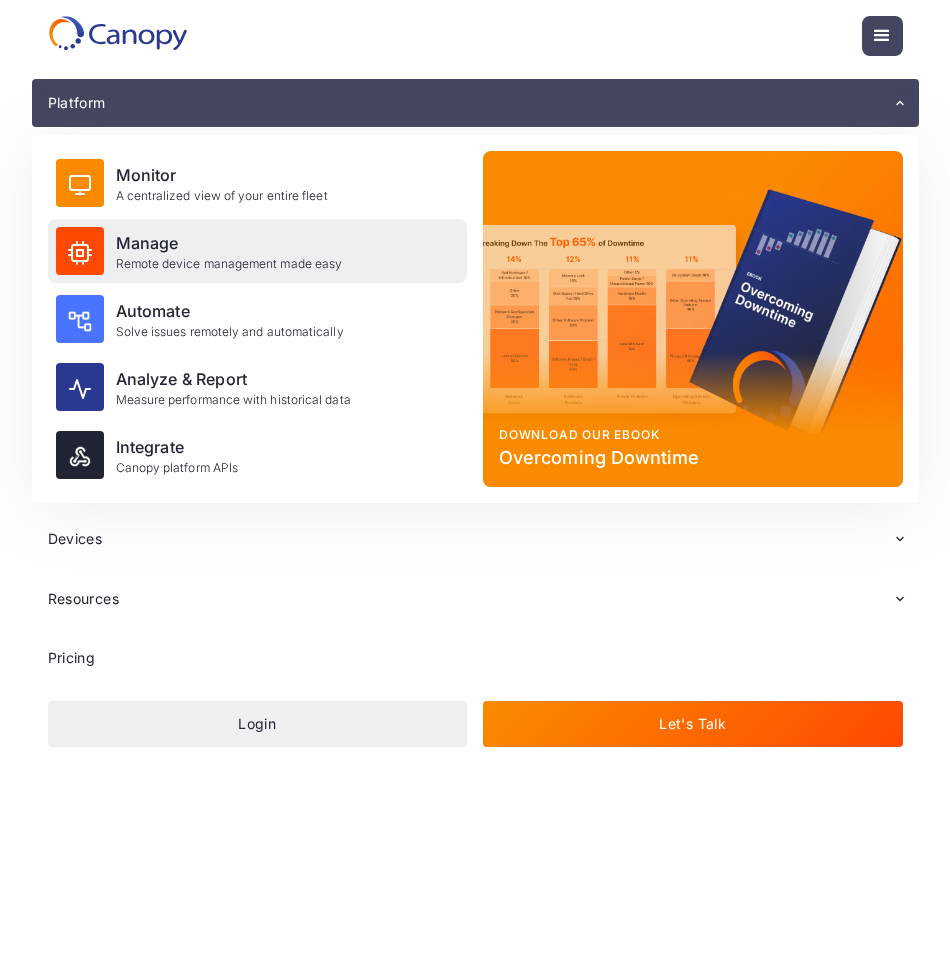 click on "Remote device management made easy" at bounding box center [229, 264] 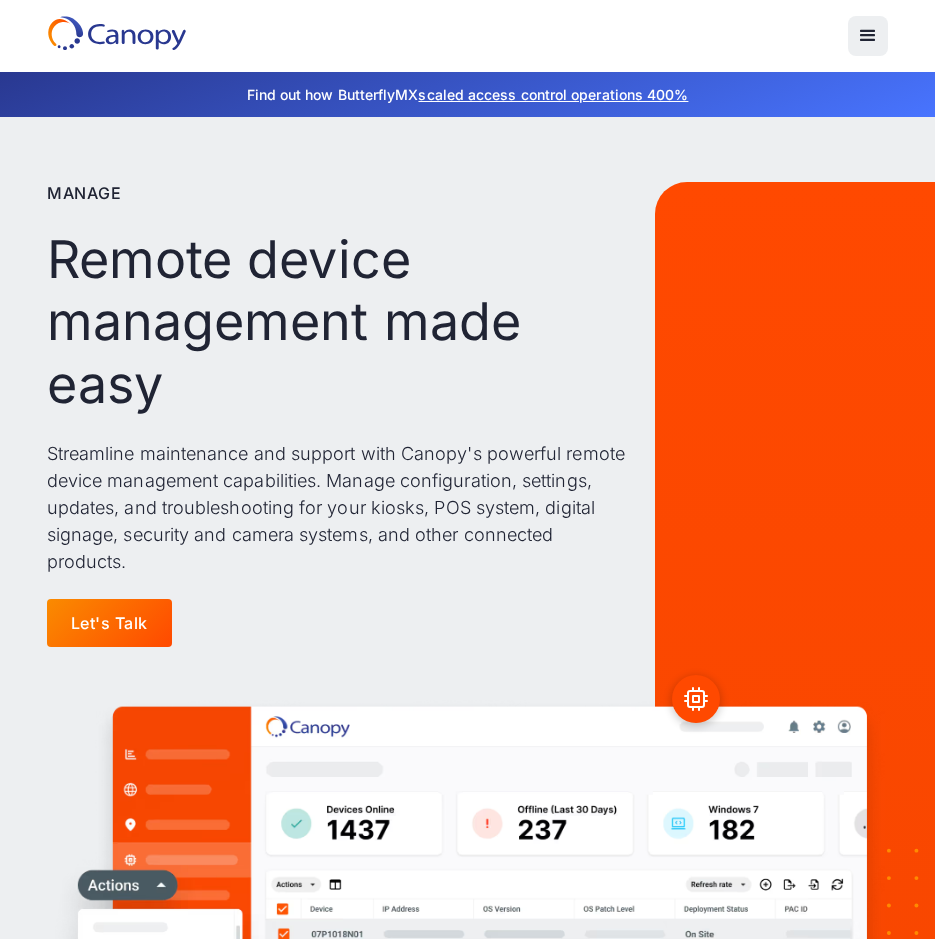 scroll, scrollTop: 0, scrollLeft: 0, axis: both 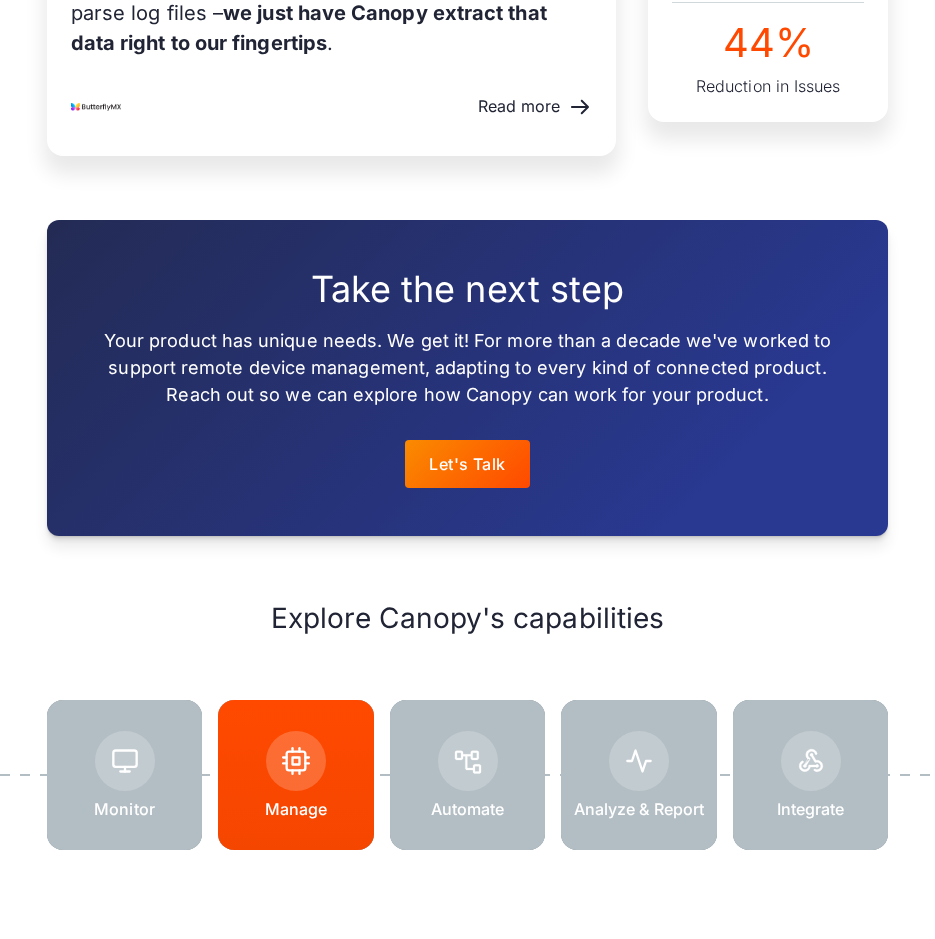 drag, startPoint x: 298, startPoint y: 615, endPoint x: 552, endPoint y: 784, distance: 305.08524 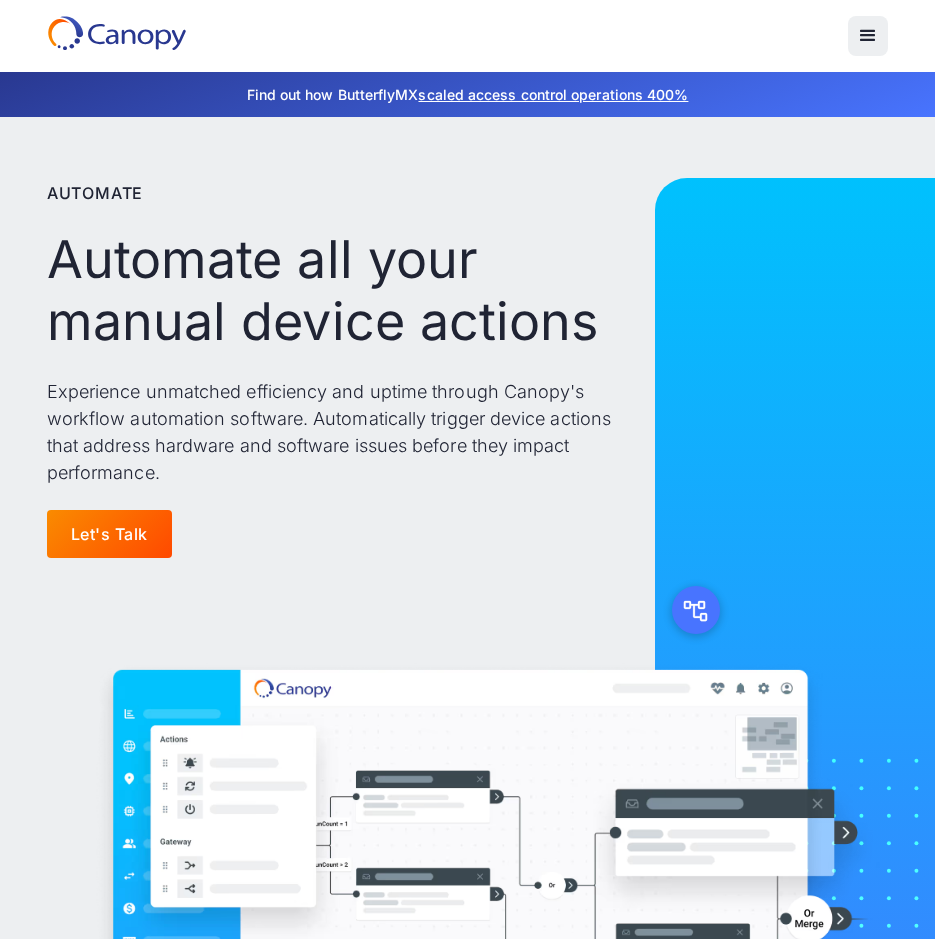 scroll, scrollTop: 0, scrollLeft: 0, axis: both 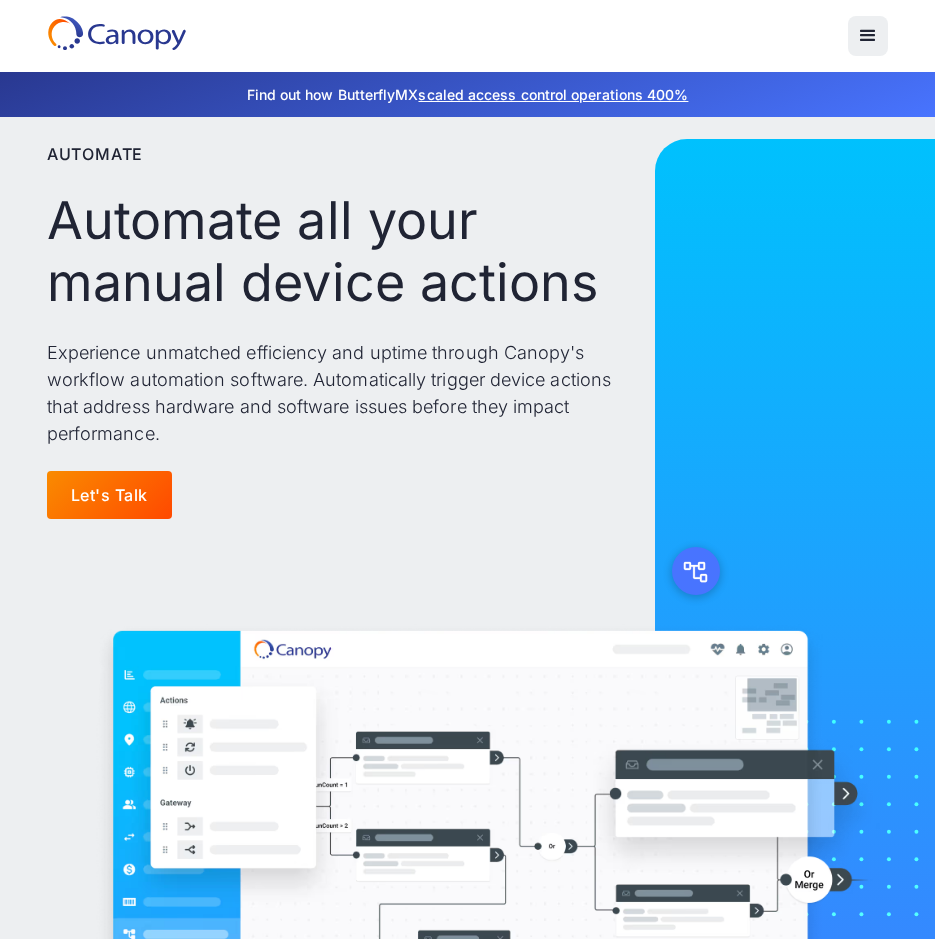 click at bounding box center (868, 36) 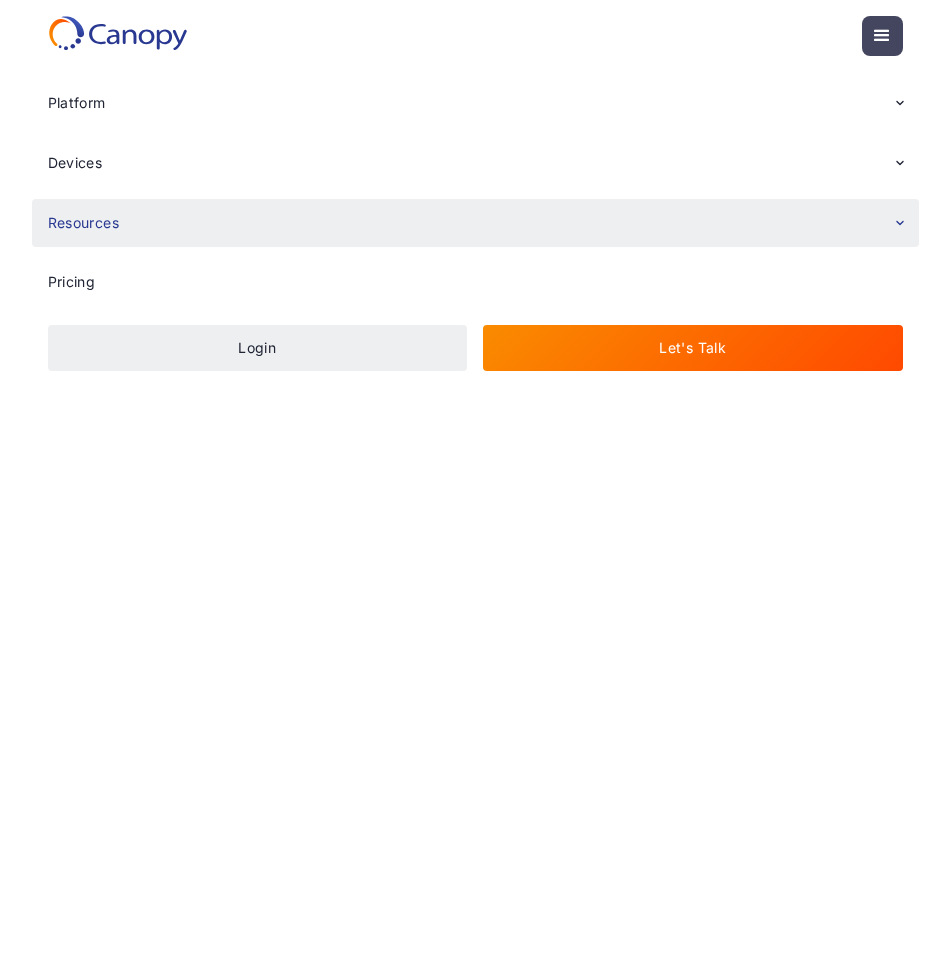 click on "Resources" at bounding box center (475, 223) 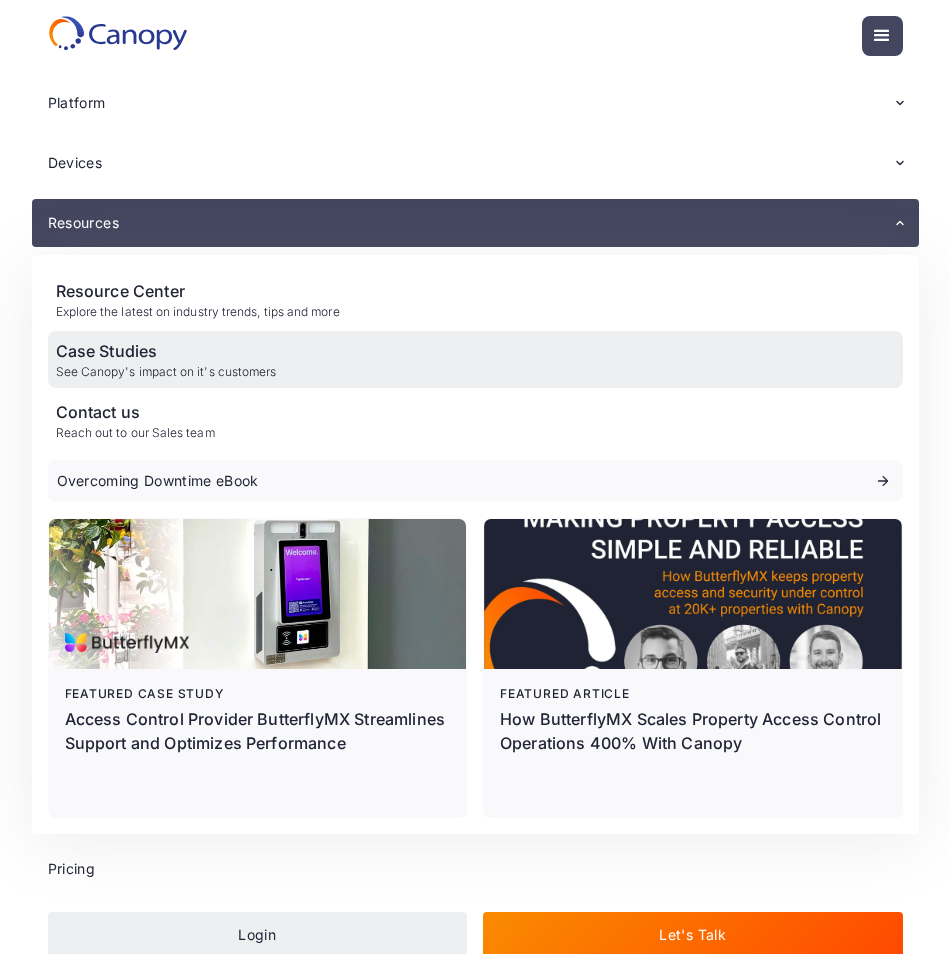 click on "Case Studies See Canopy's impact on it's customers" at bounding box center [475, 359] 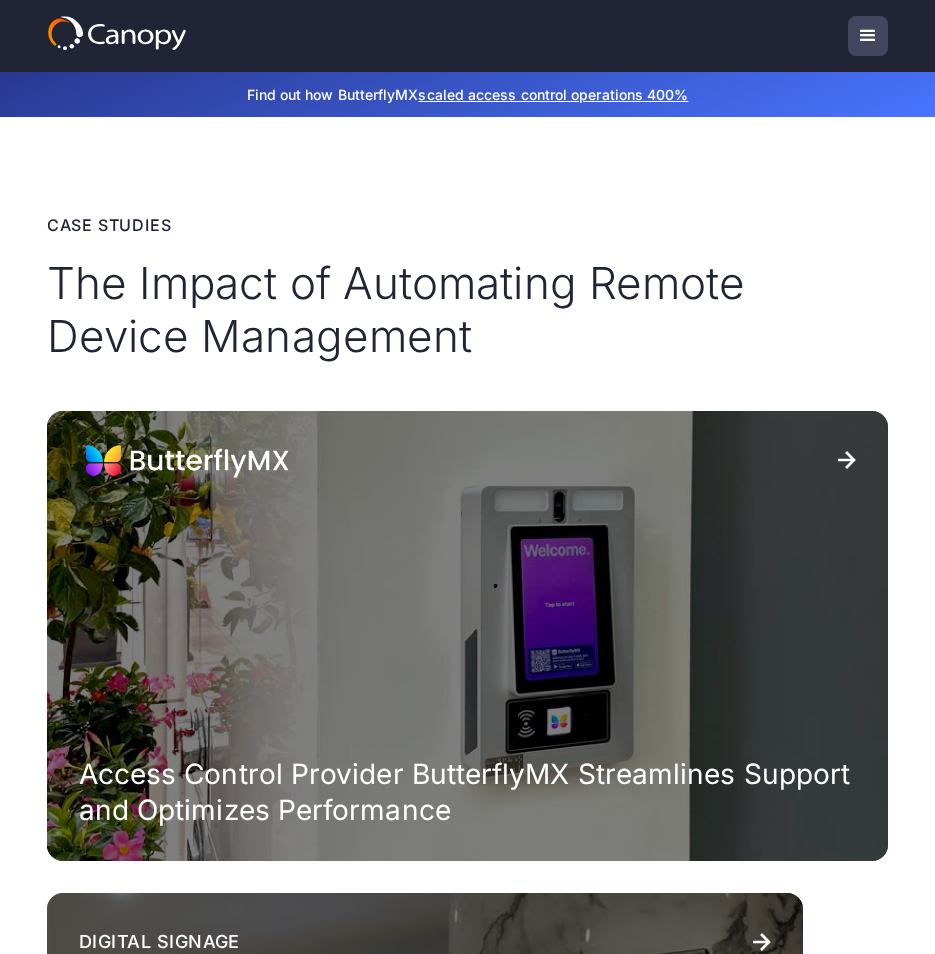 scroll, scrollTop: 0, scrollLeft: 0, axis: both 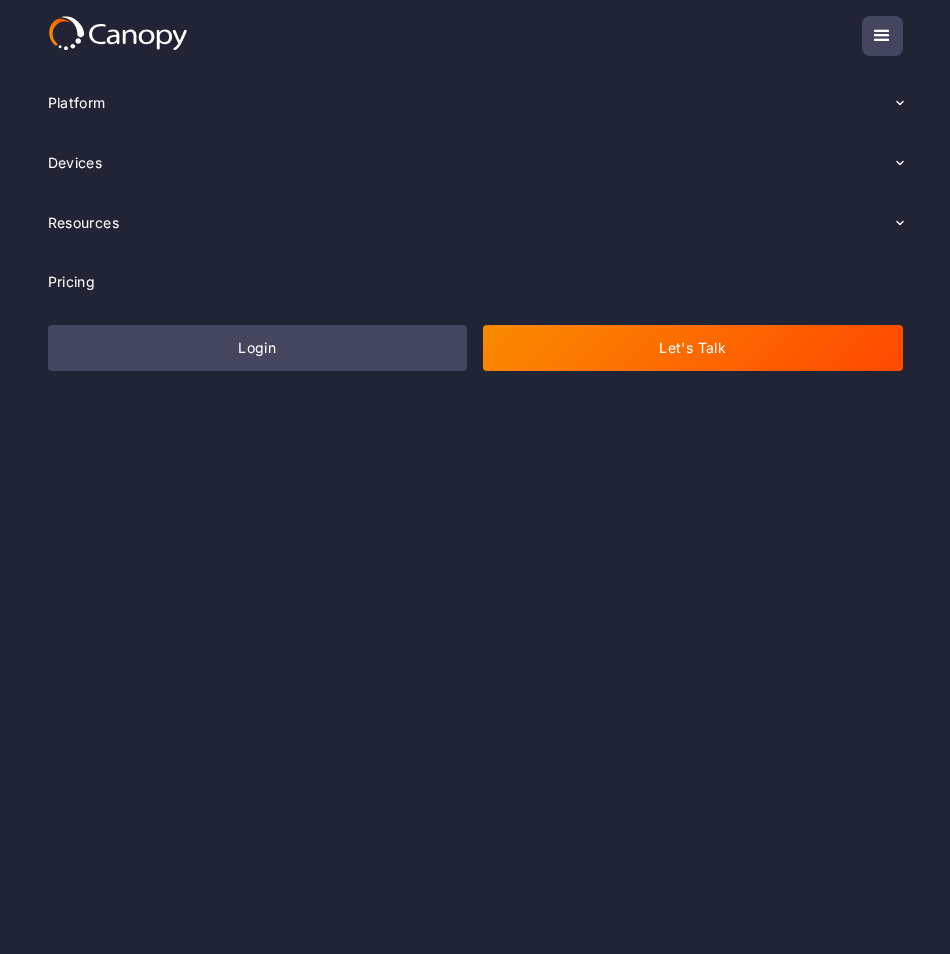 click at bounding box center [882, 36] 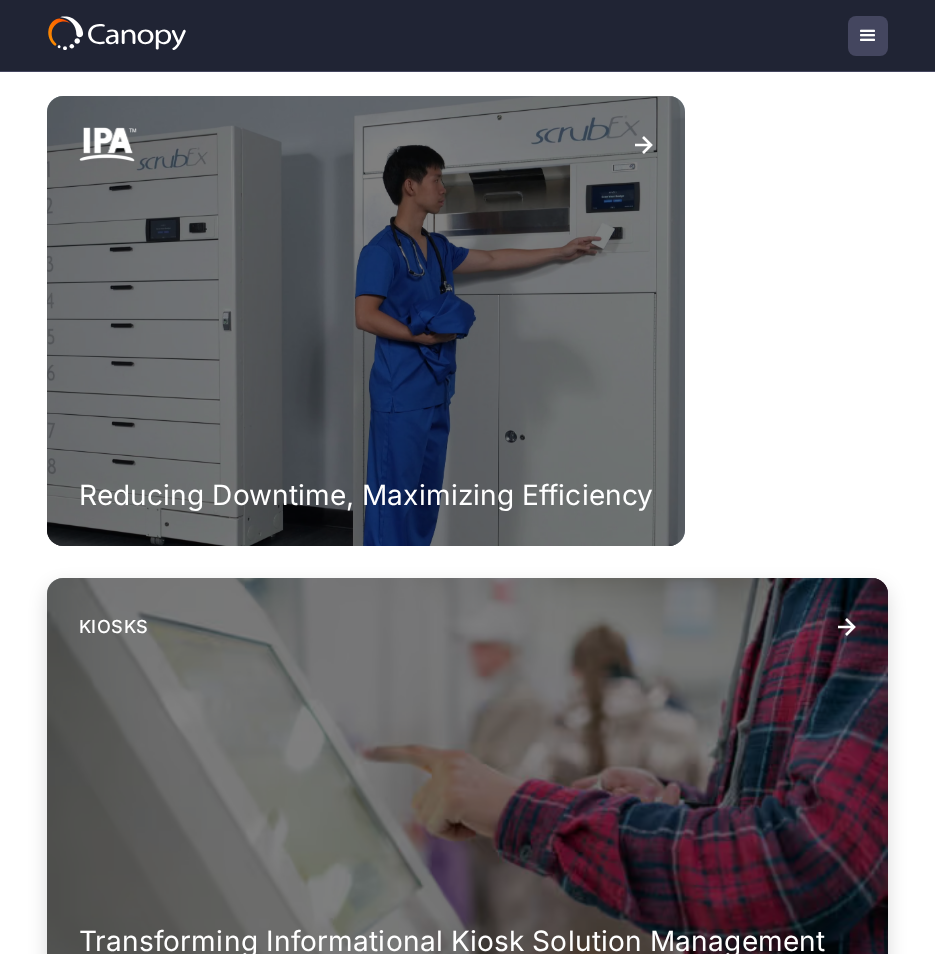 scroll, scrollTop: 3206, scrollLeft: 0, axis: vertical 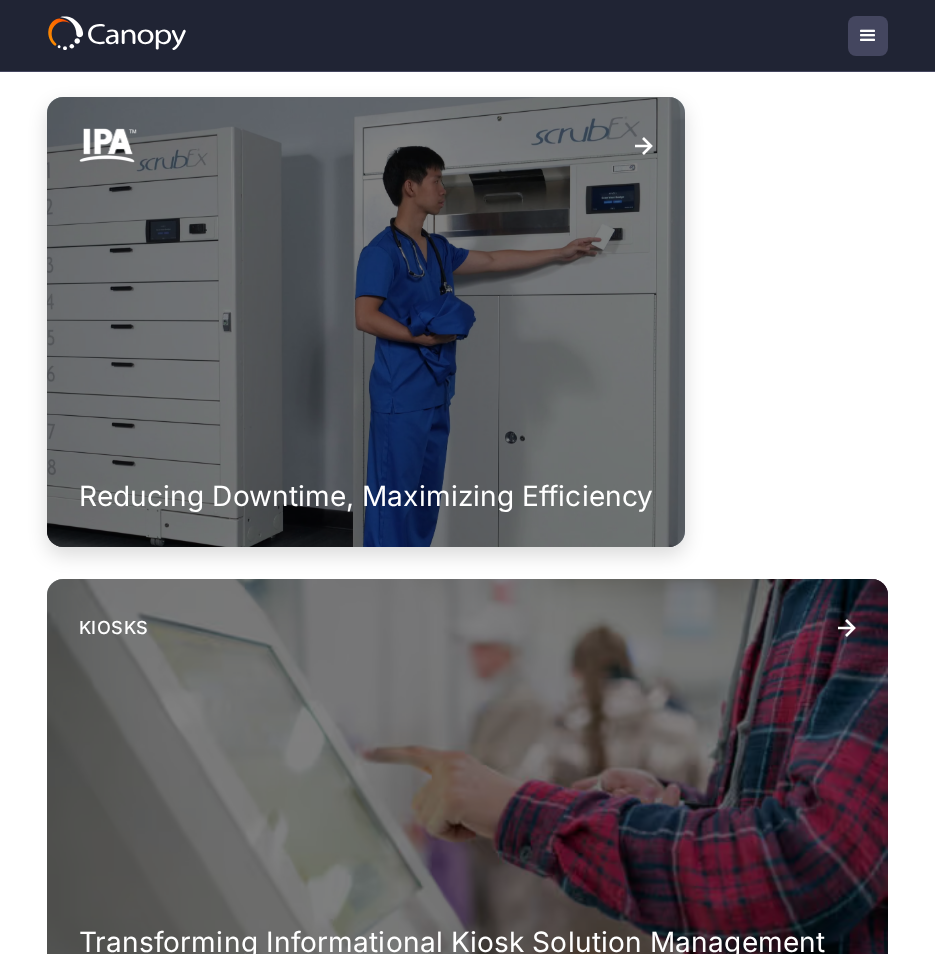 click on "Reducing Downtime, Maximizing Efficiency" at bounding box center (366, 322) 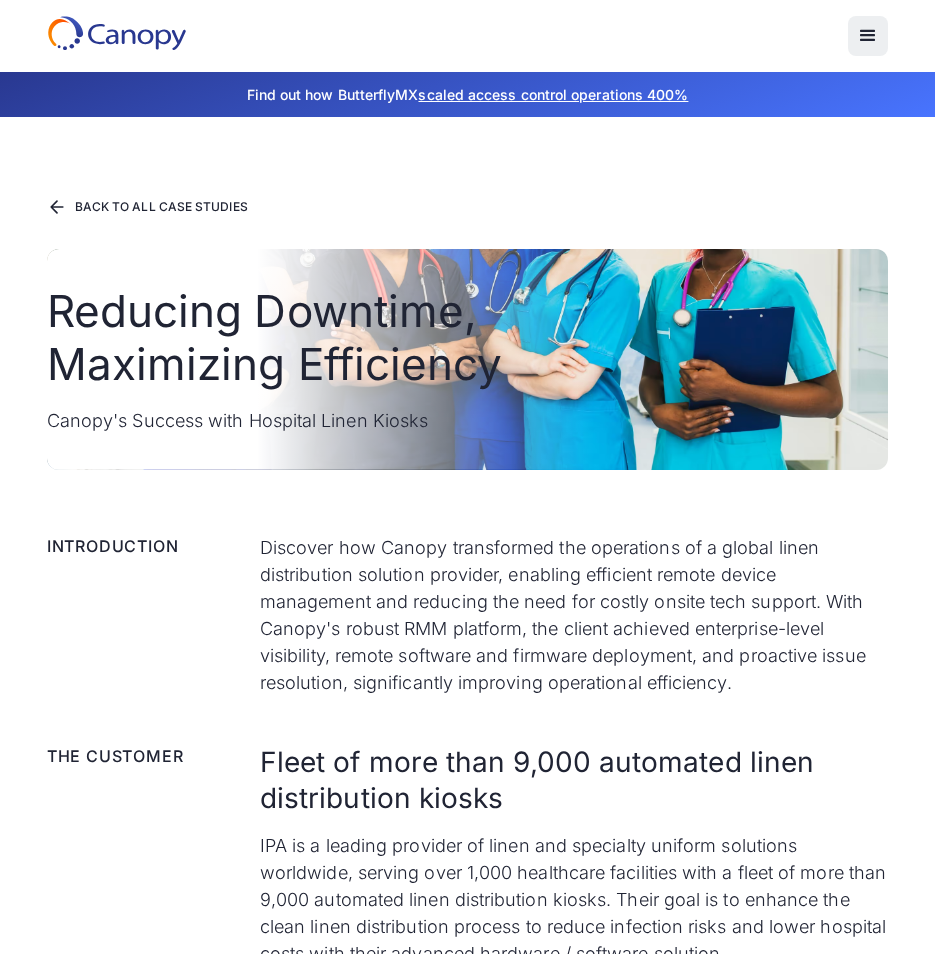 scroll, scrollTop: 0, scrollLeft: 0, axis: both 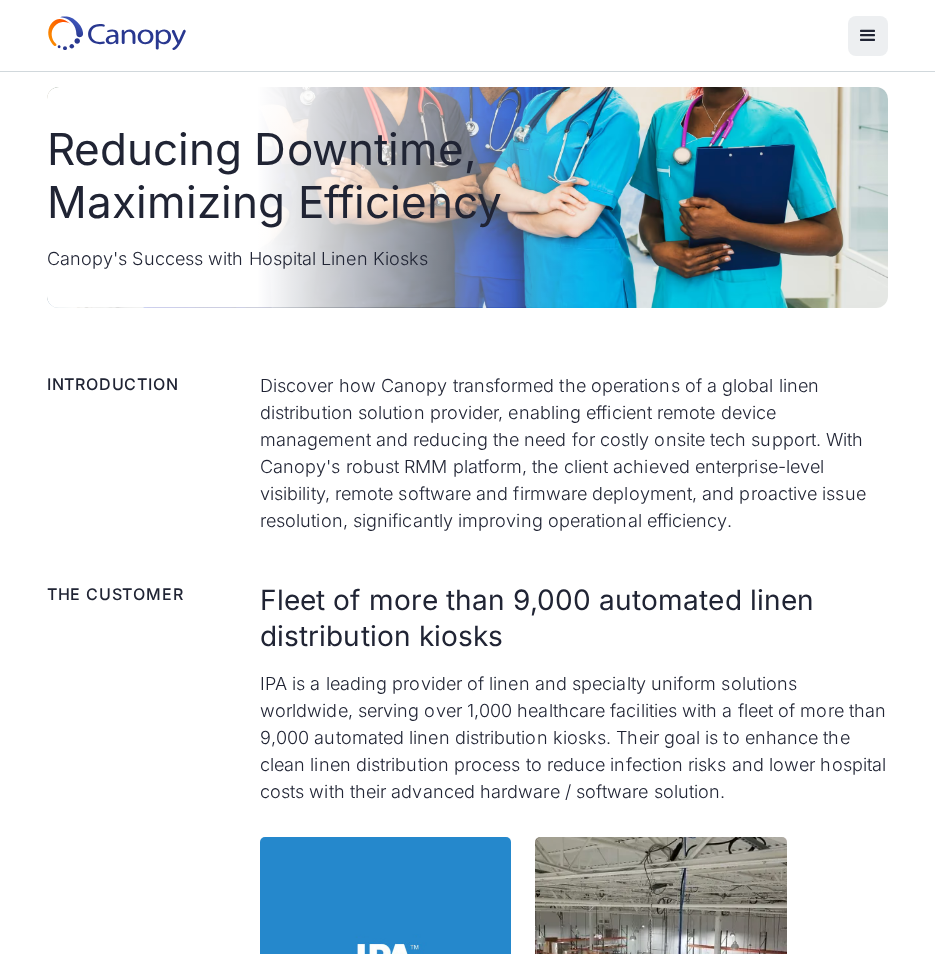 click at bounding box center [868, 36] 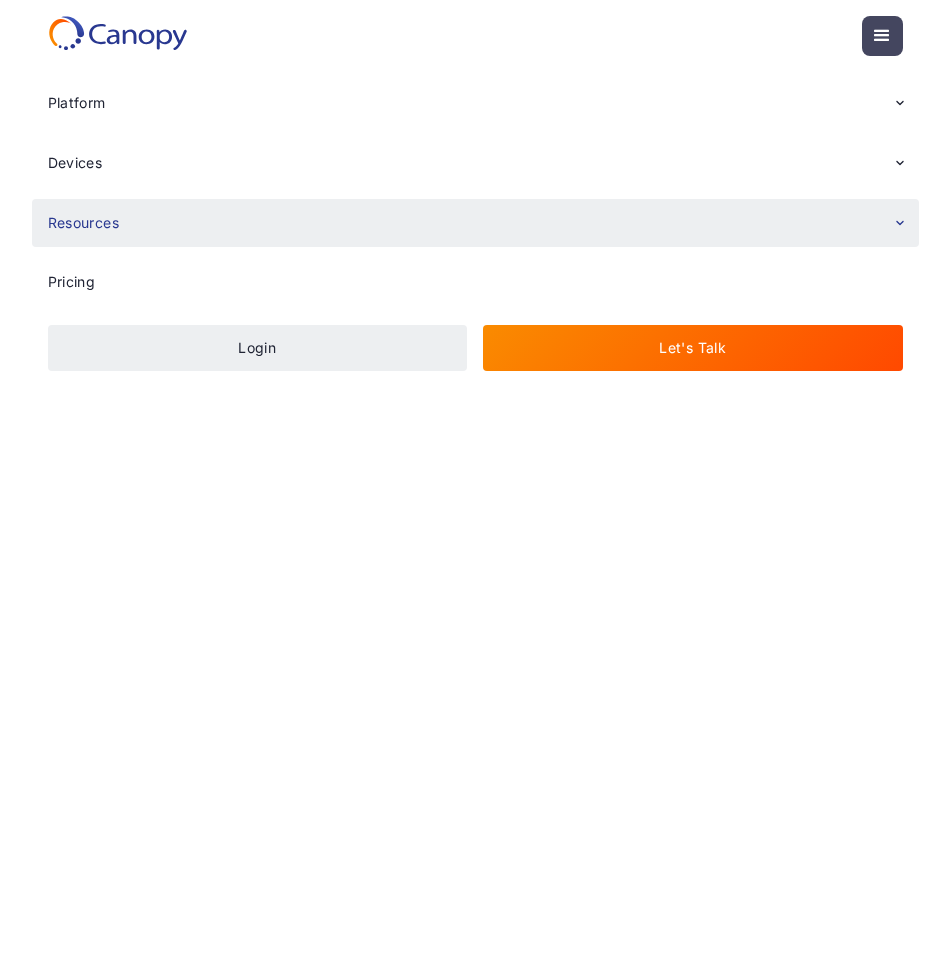 click on "Resources" at bounding box center [475, 223] 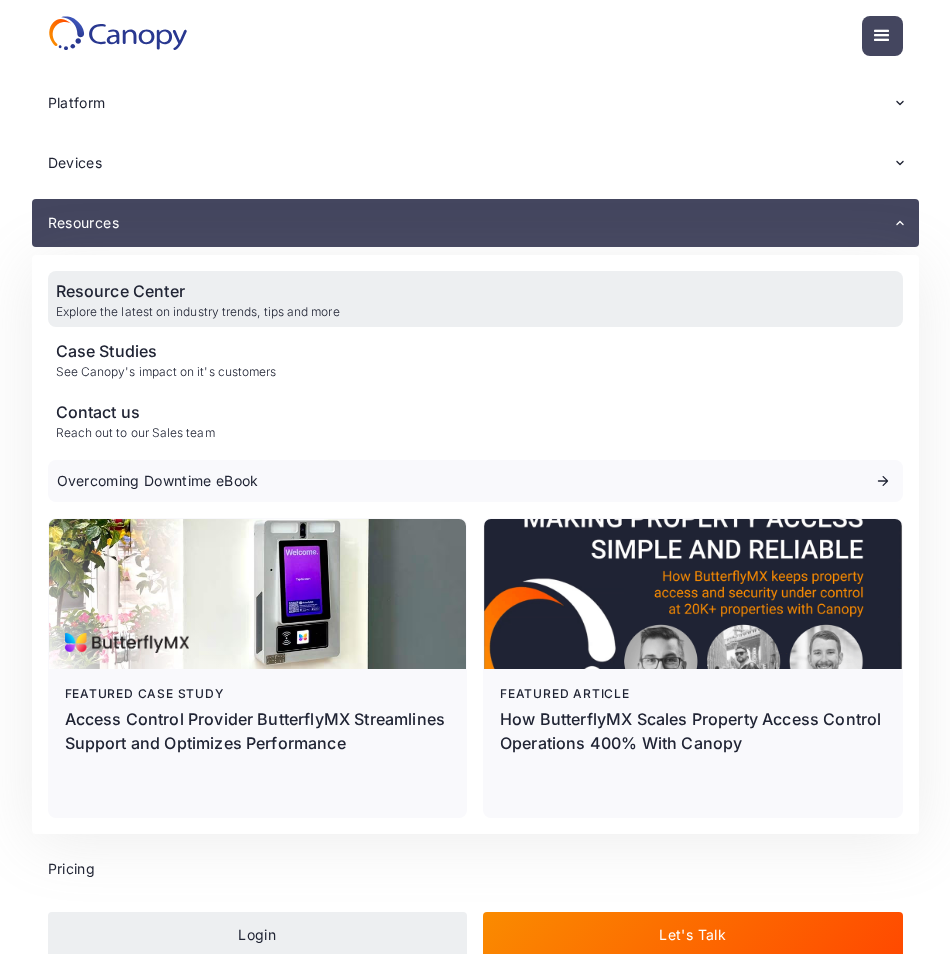 click on "Resource Center Explore the latest on industry trends, tips and more" at bounding box center [475, 299] 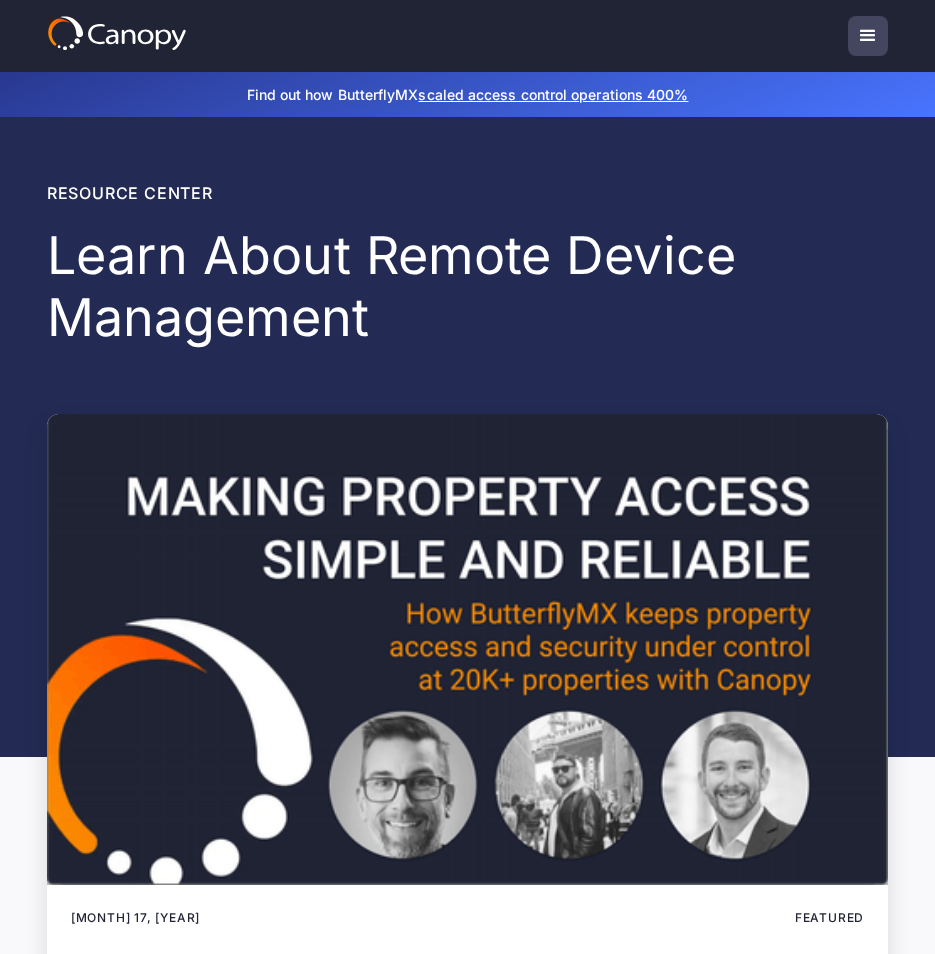 scroll, scrollTop: 0, scrollLeft: 0, axis: both 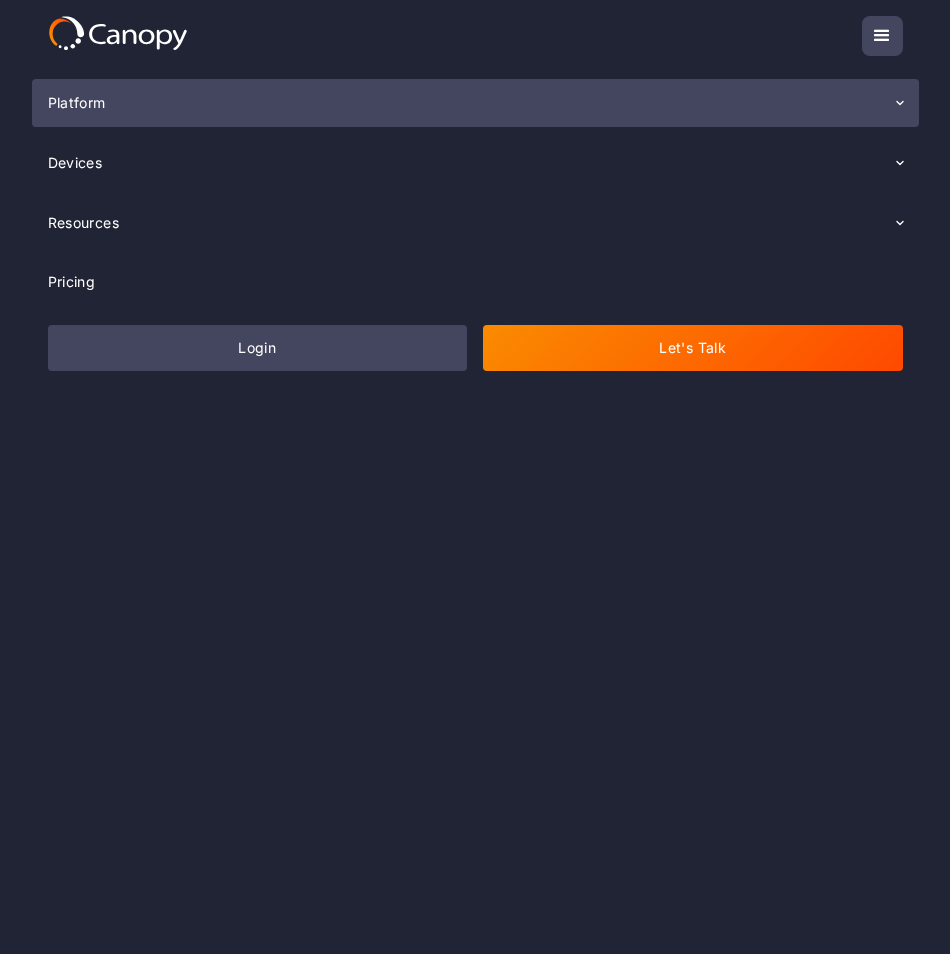 click on "Platform" at bounding box center [475, 103] 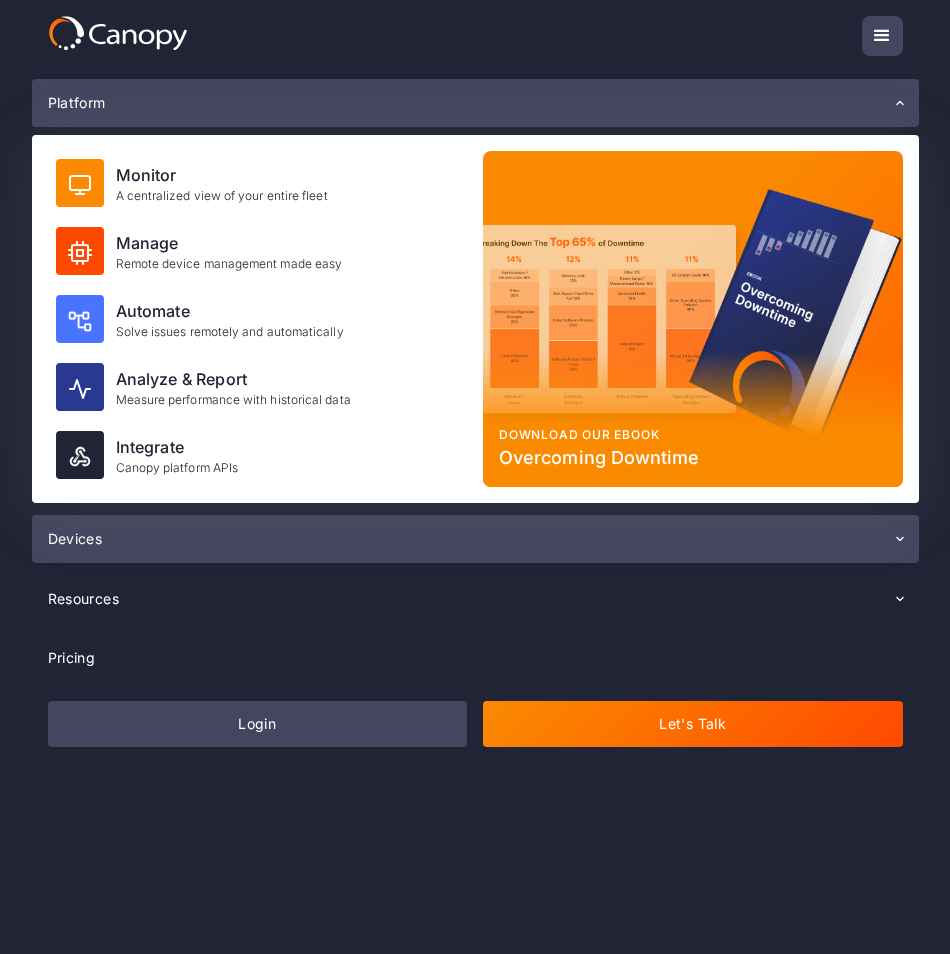 click on "Devices" at bounding box center (475, 539) 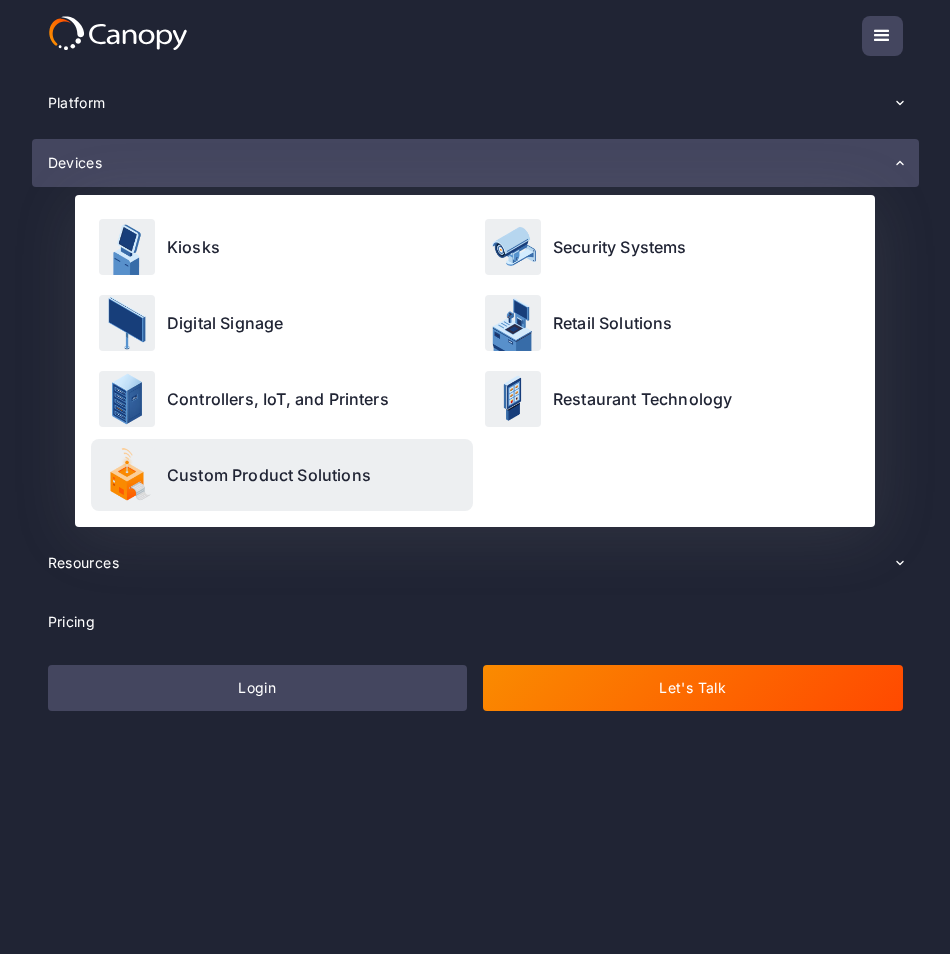 click on "Custom Product Solutions" at bounding box center (269, 475) 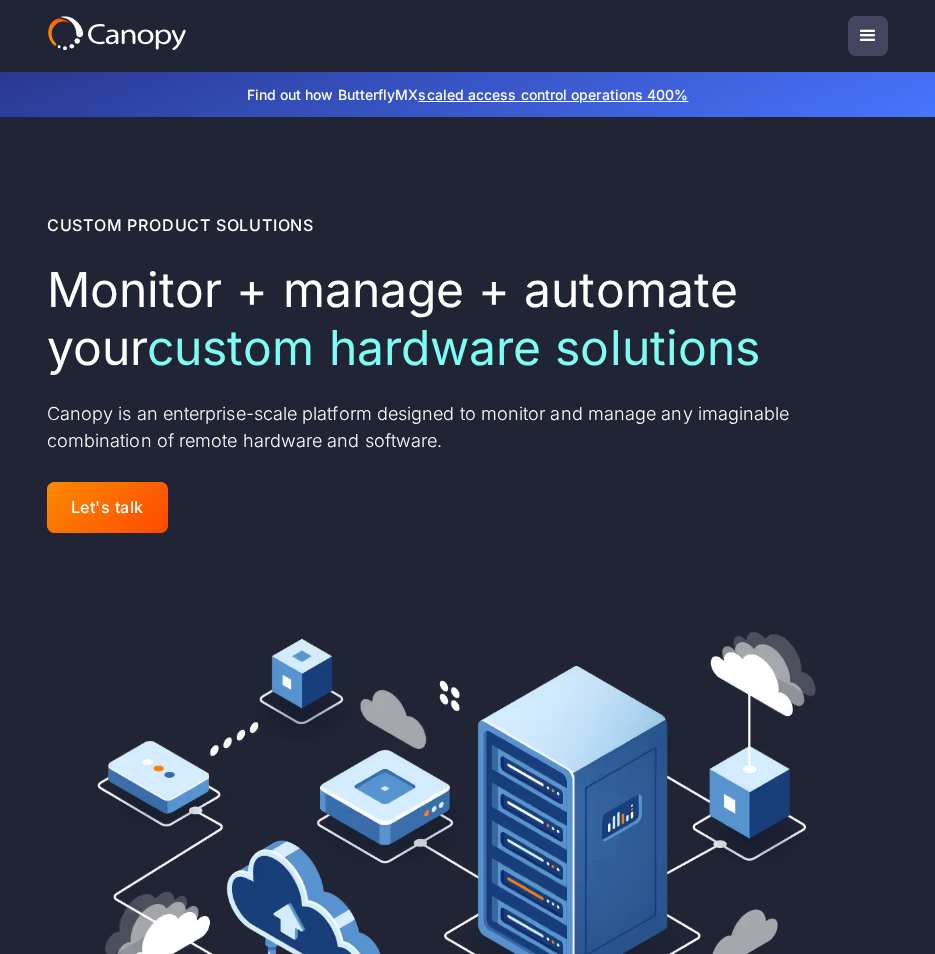scroll, scrollTop: 0, scrollLeft: 0, axis: both 